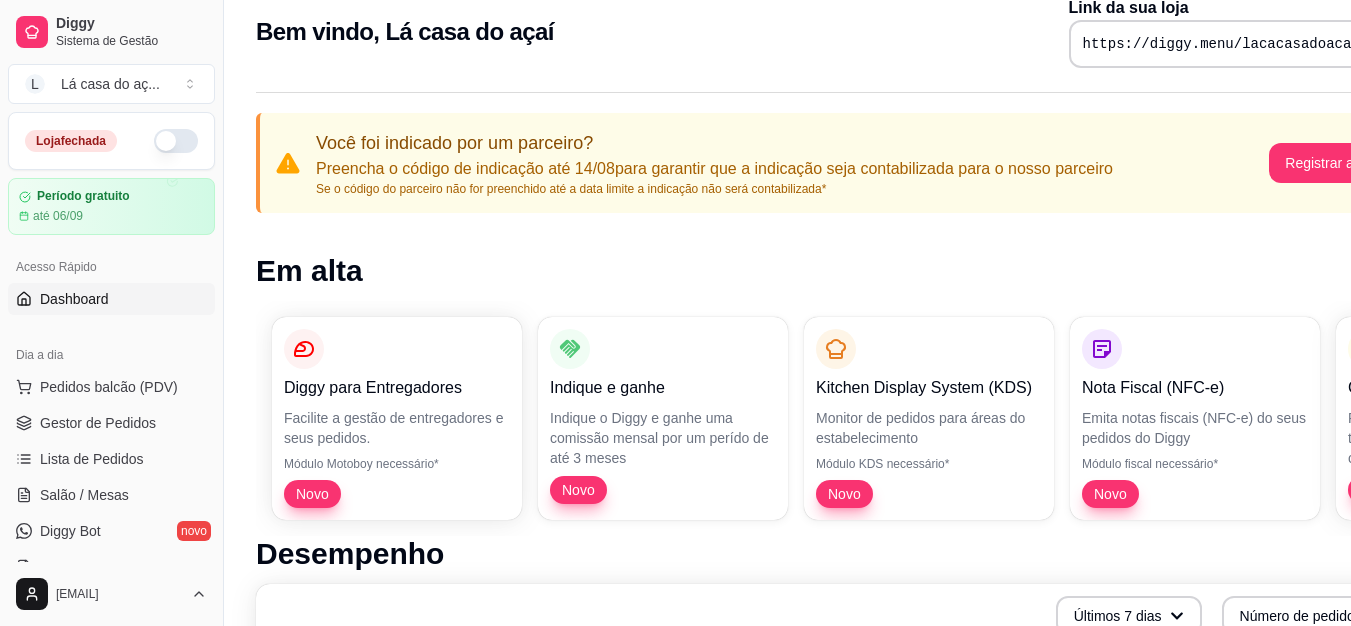 scroll, scrollTop: 0, scrollLeft: 0, axis: both 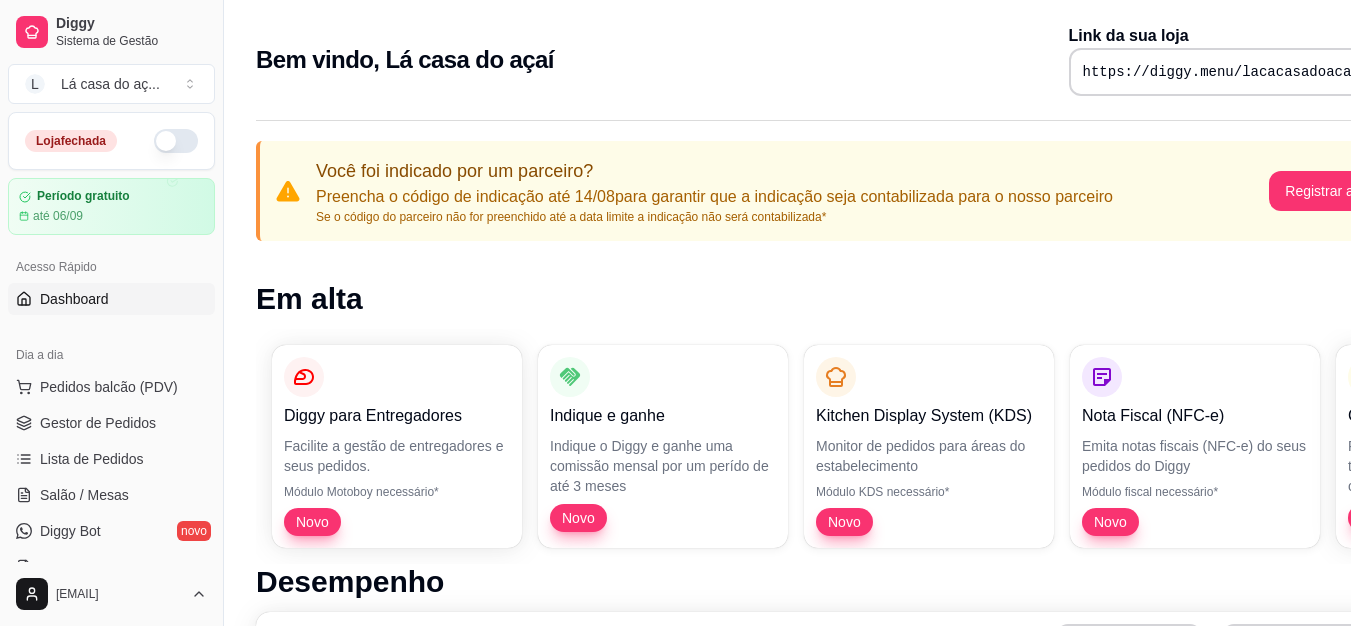 drag, startPoint x: 1065, startPoint y: 180, endPoint x: 610, endPoint y: 176, distance: 455.01758 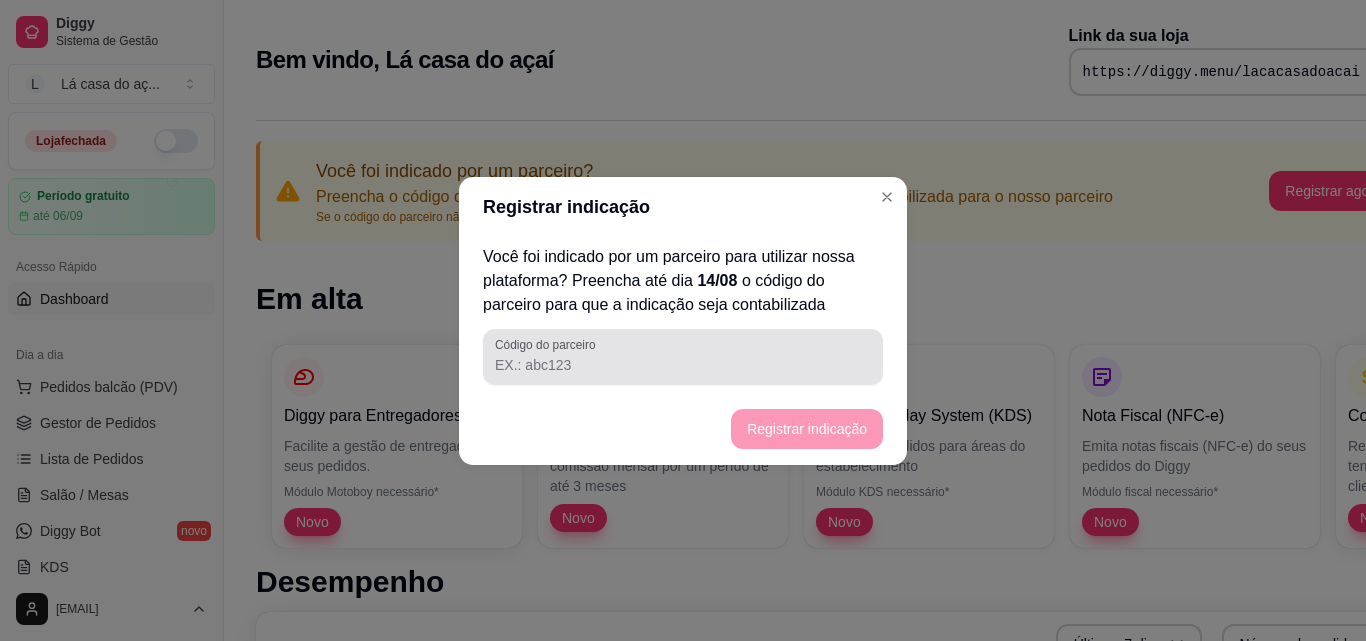 click on "Código do parceiro" at bounding box center [683, 365] 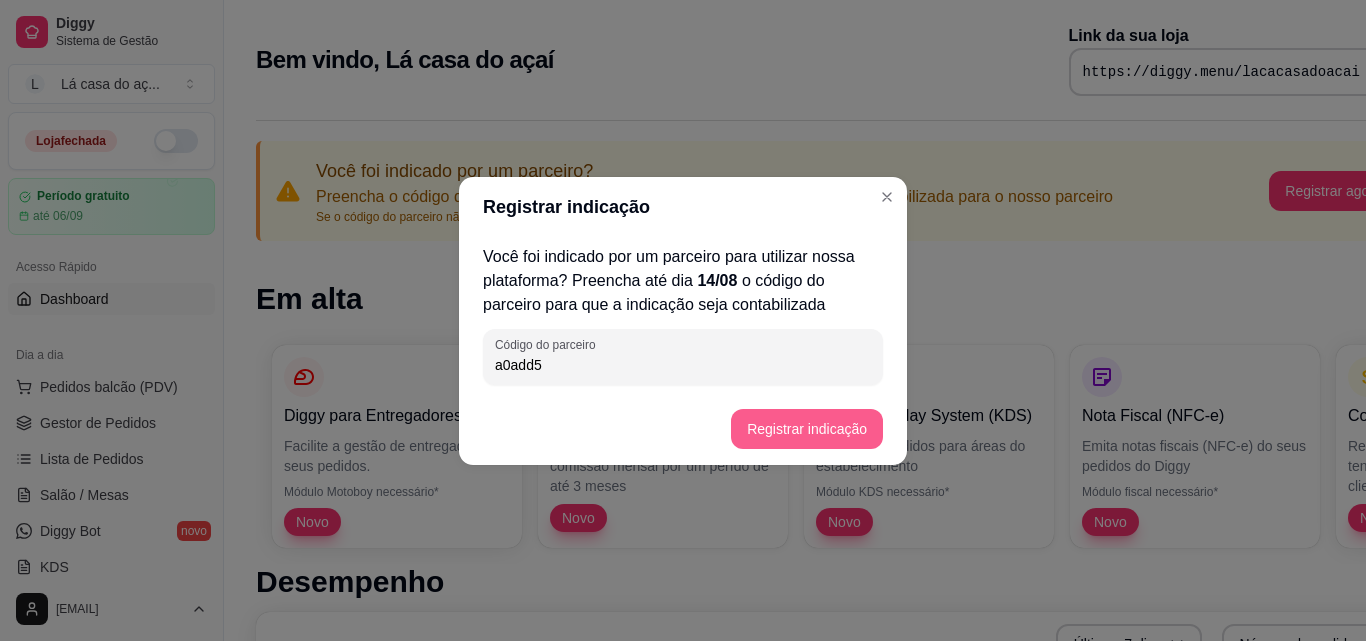 type on "a0add5" 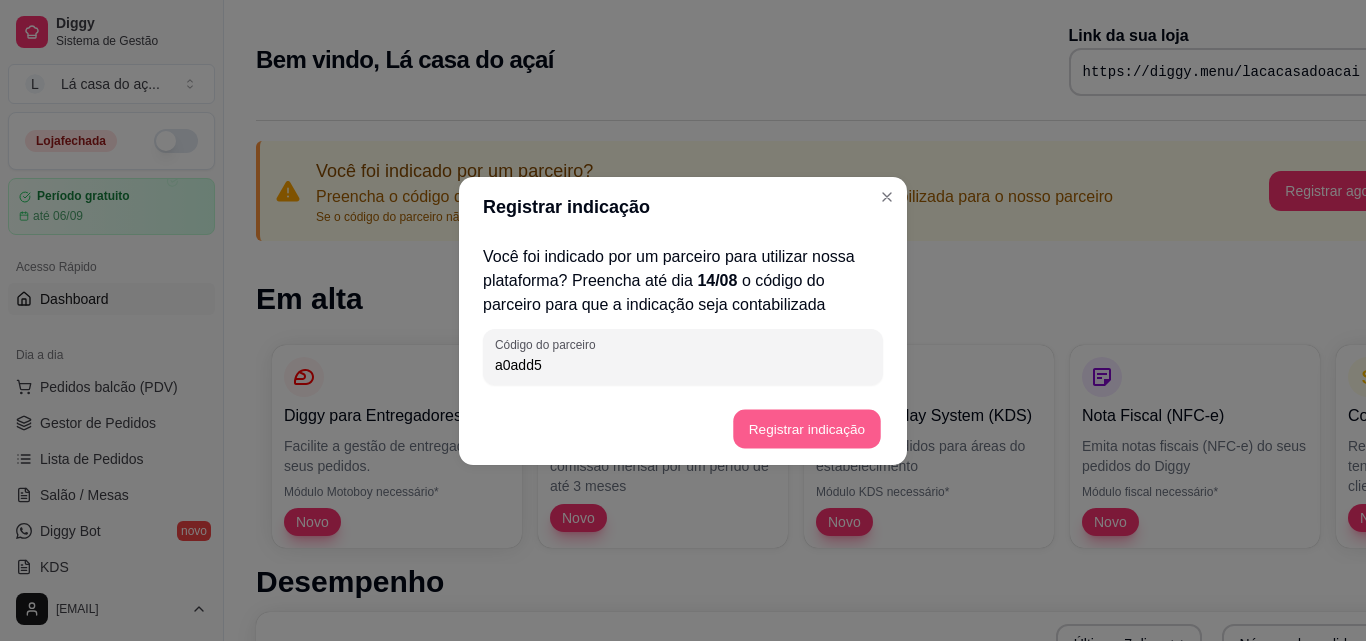 click on "Registrar indicação" at bounding box center [806, 428] 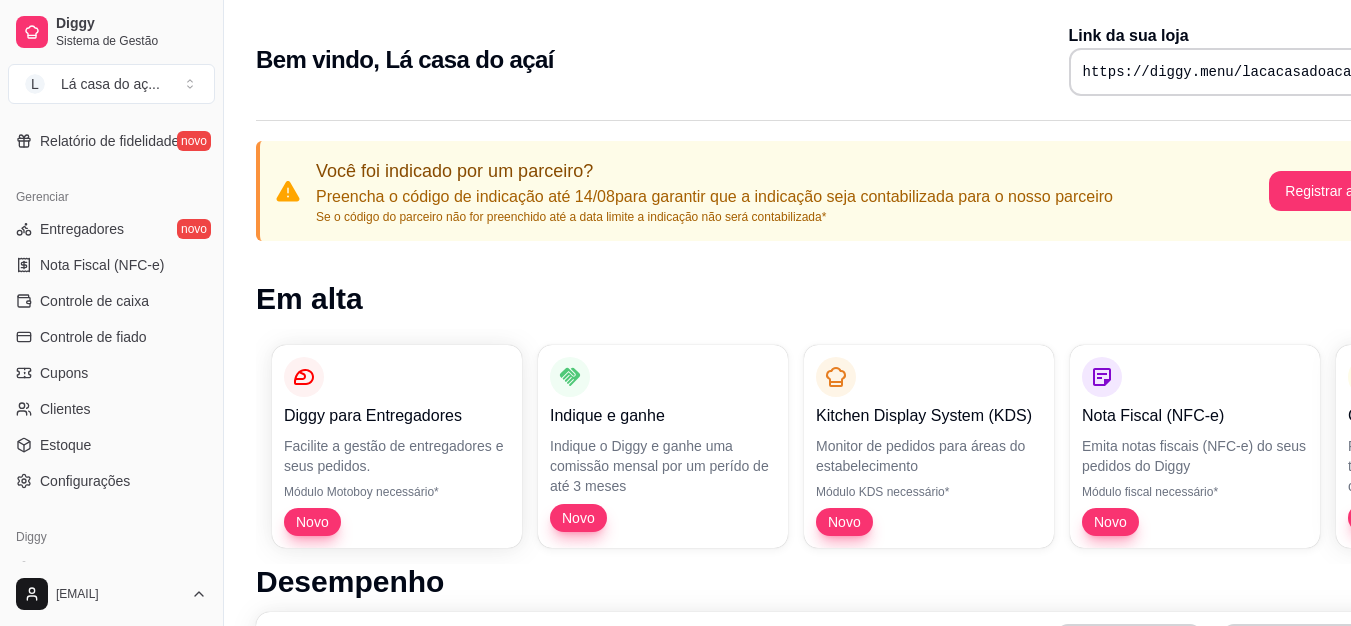 scroll, scrollTop: 798, scrollLeft: 0, axis: vertical 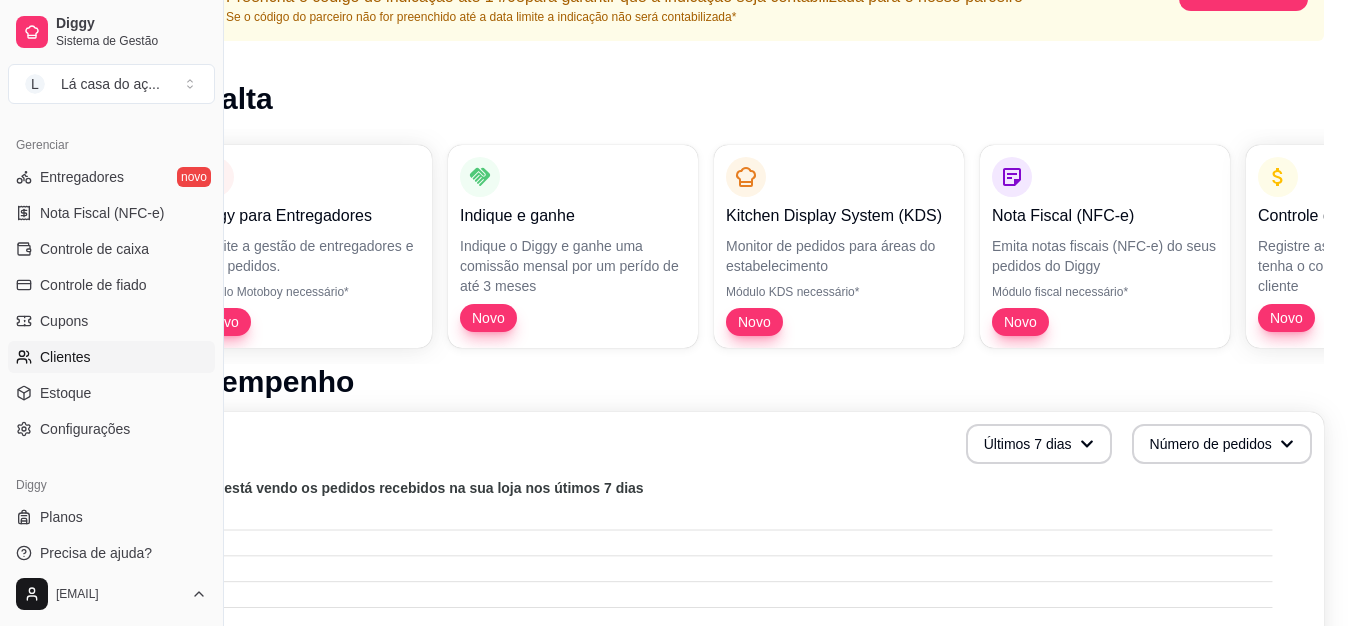 drag, startPoint x: 226, startPoint y: 363, endPoint x: 424, endPoint y: 343, distance: 199.00754 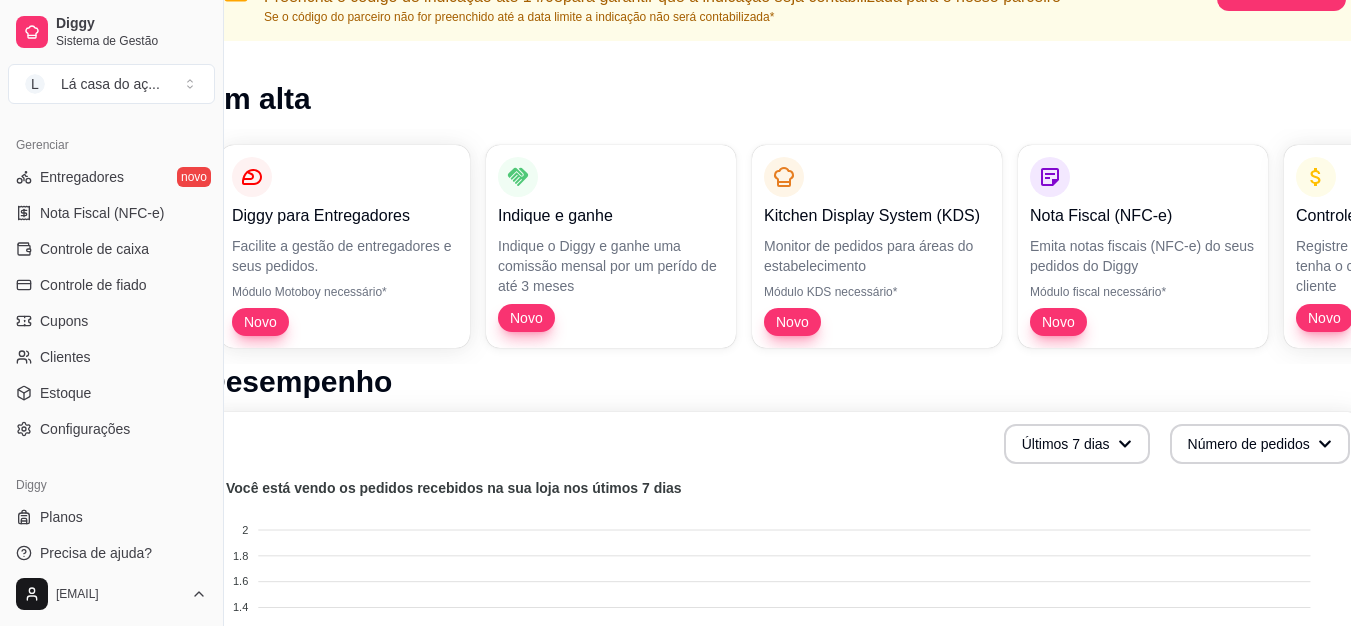scroll, scrollTop: 200, scrollLeft: 0, axis: vertical 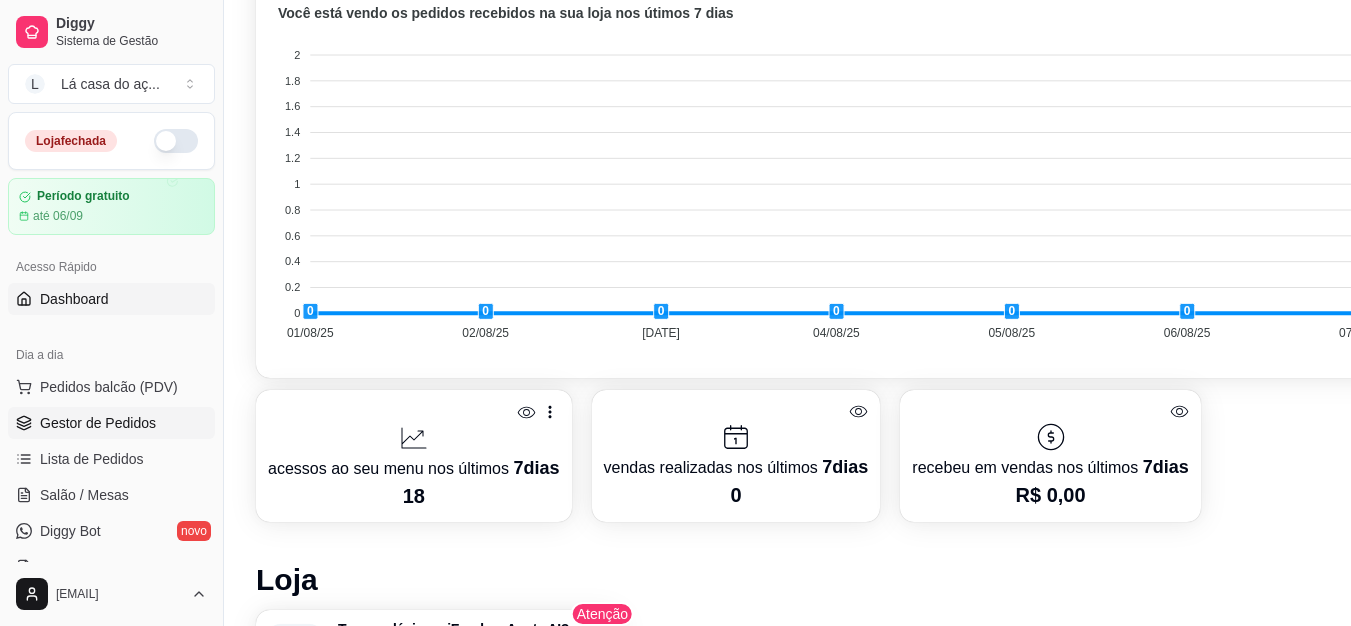 click on "Gestor de Pedidos" at bounding box center (98, 423) 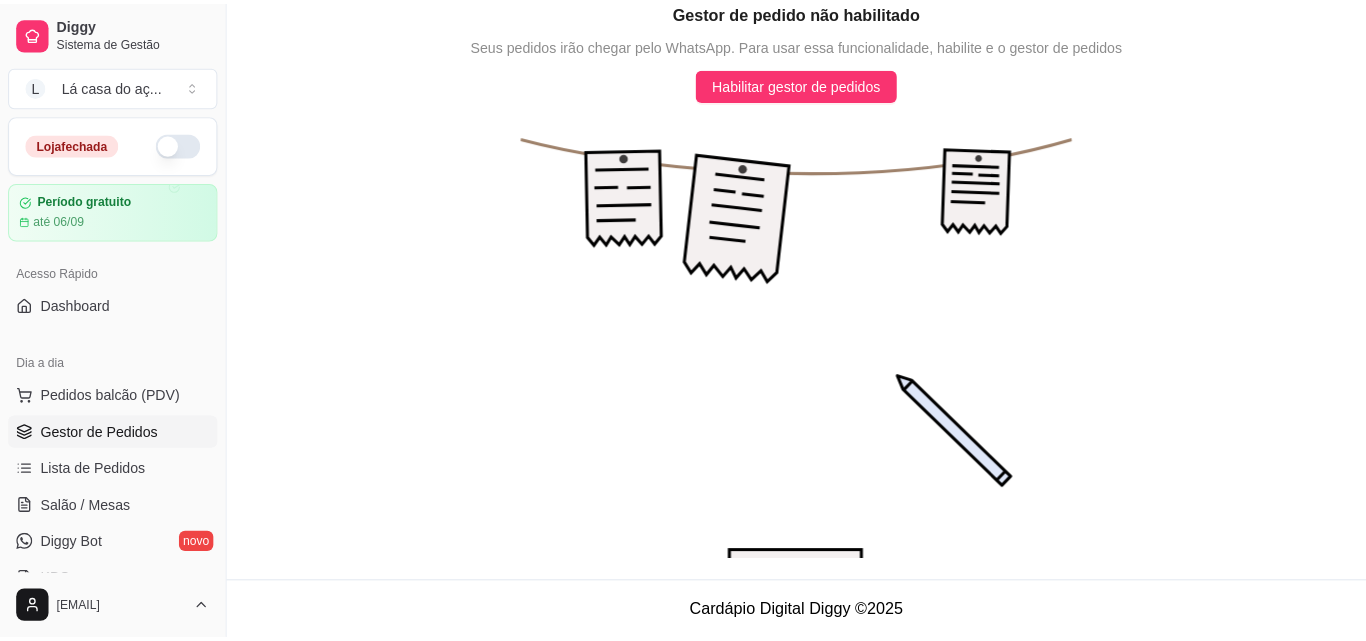scroll, scrollTop: 0, scrollLeft: 0, axis: both 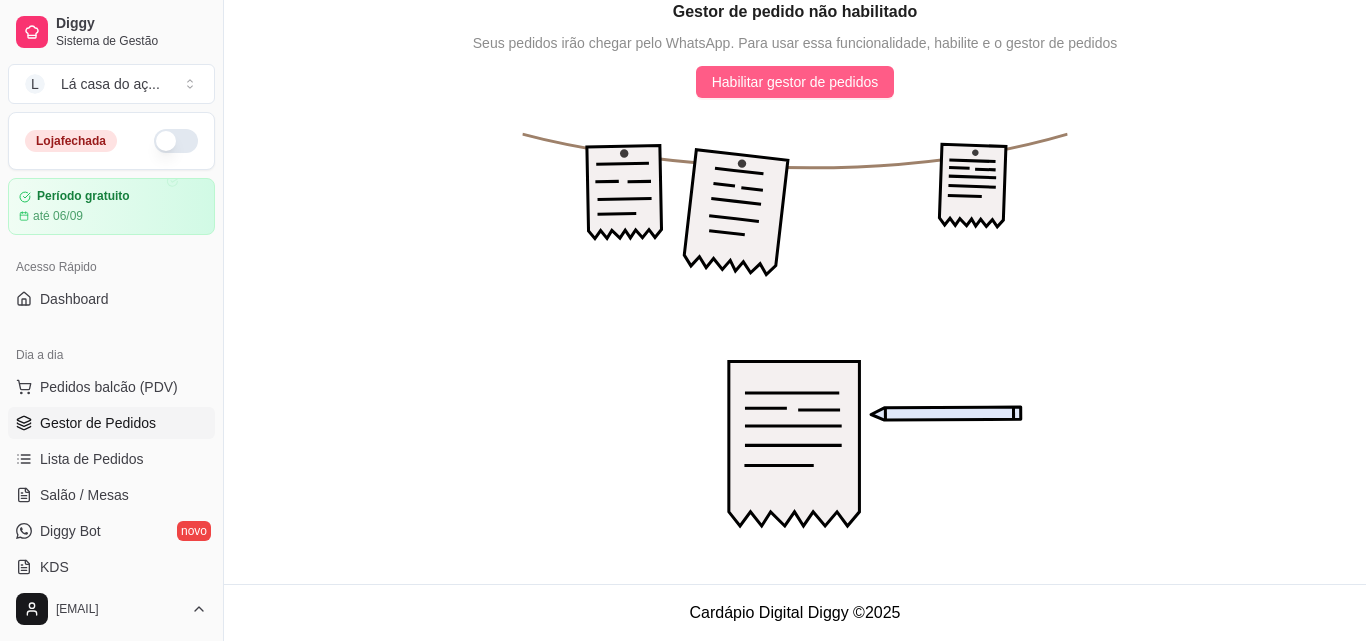 click on "Habilitar gestor de pedidos" at bounding box center [795, 82] 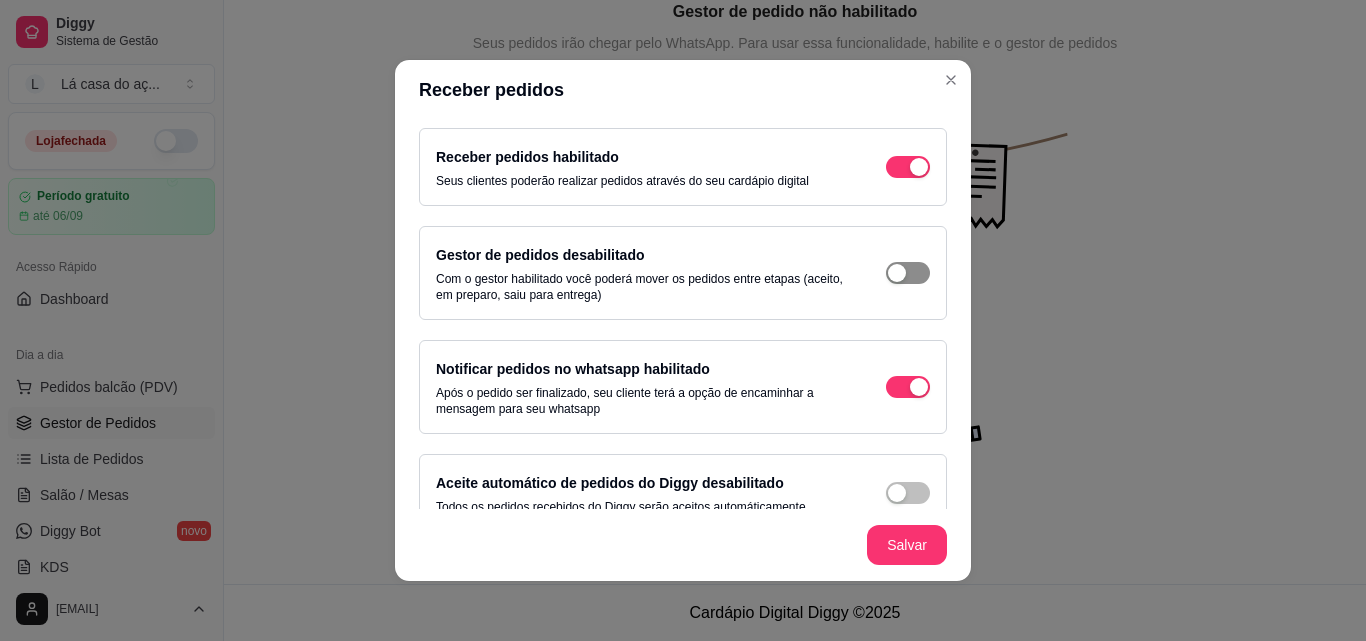click at bounding box center [908, 167] 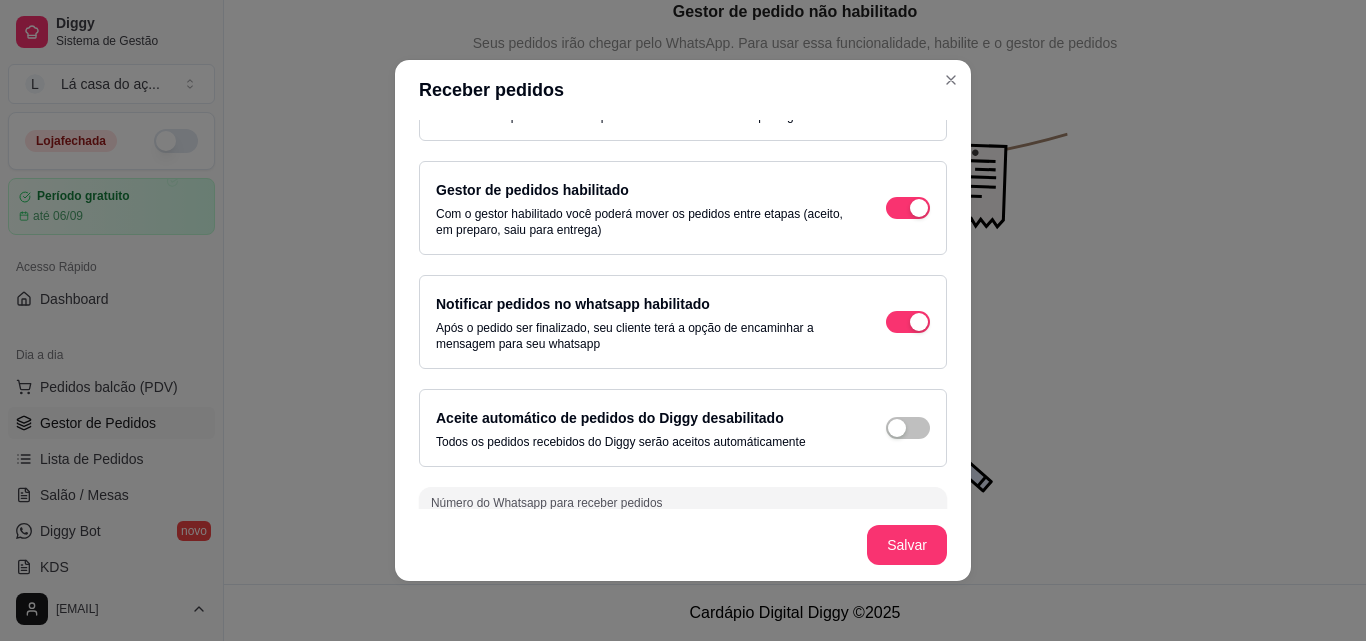 scroll, scrollTop: 100, scrollLeft: 0, axis: vertical 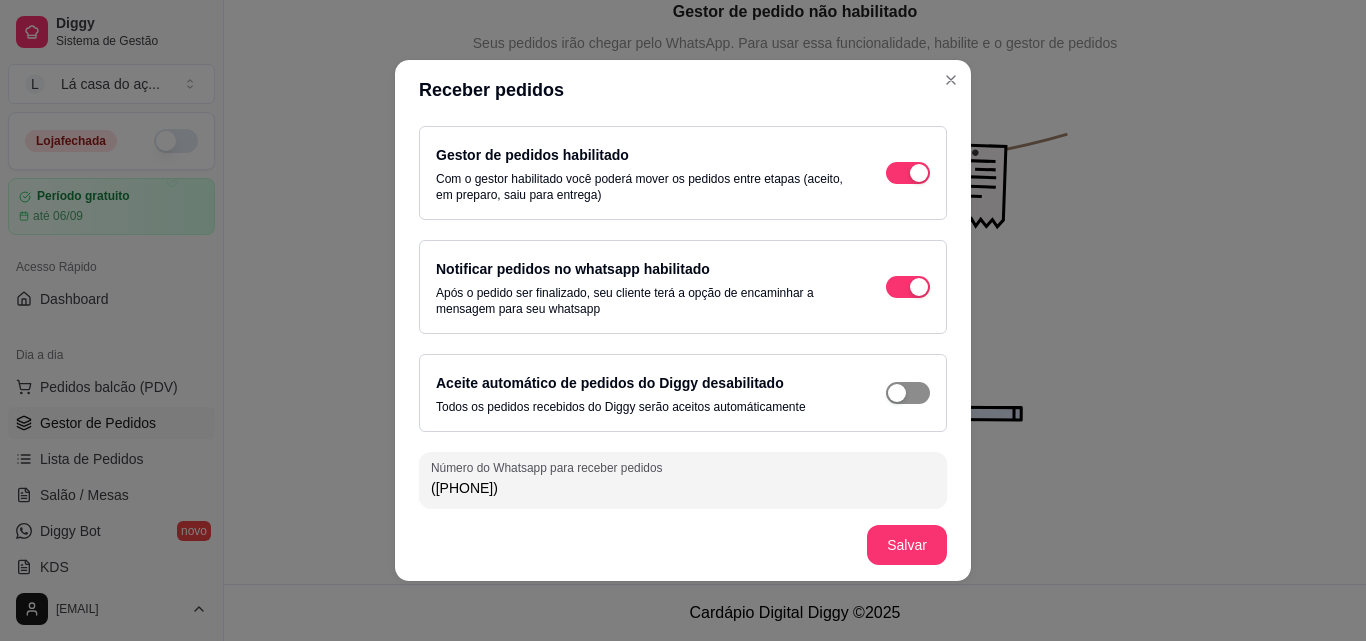 click at bounding box center (908, 67) 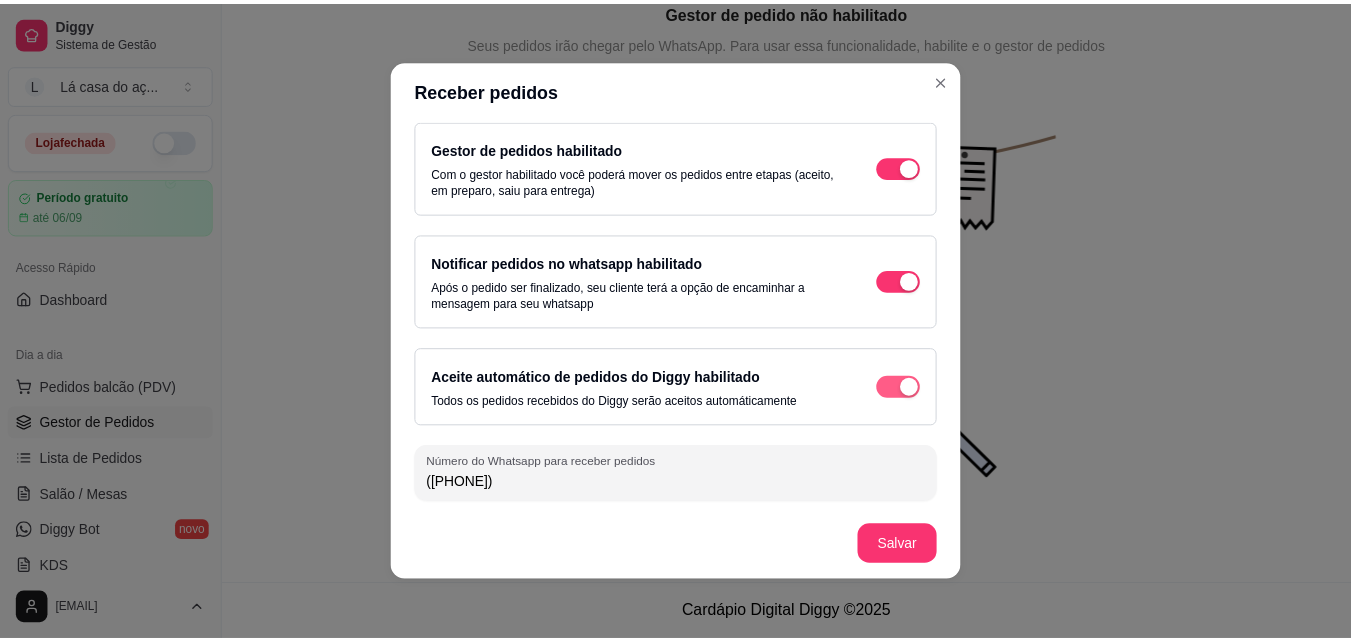 scroll, scrollTop: 107, scrollLeft: 0, axis: vertical 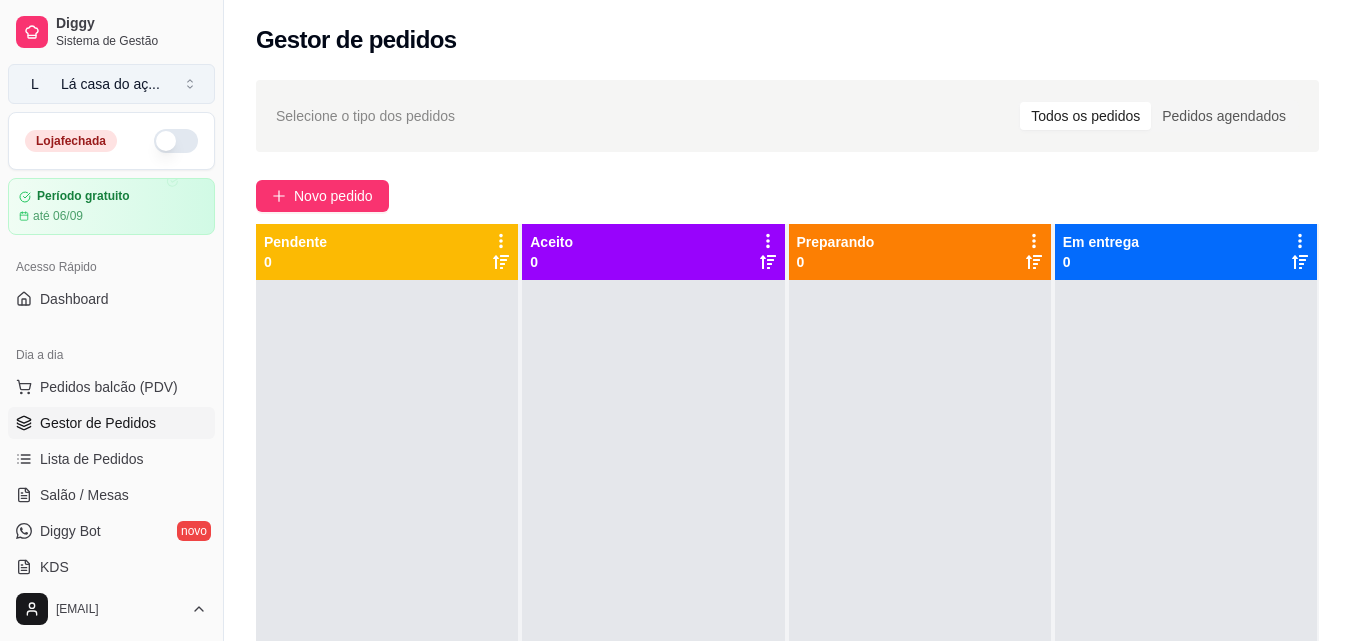 click on "Lá casa do aç ..." at bounding box center (110, 84) 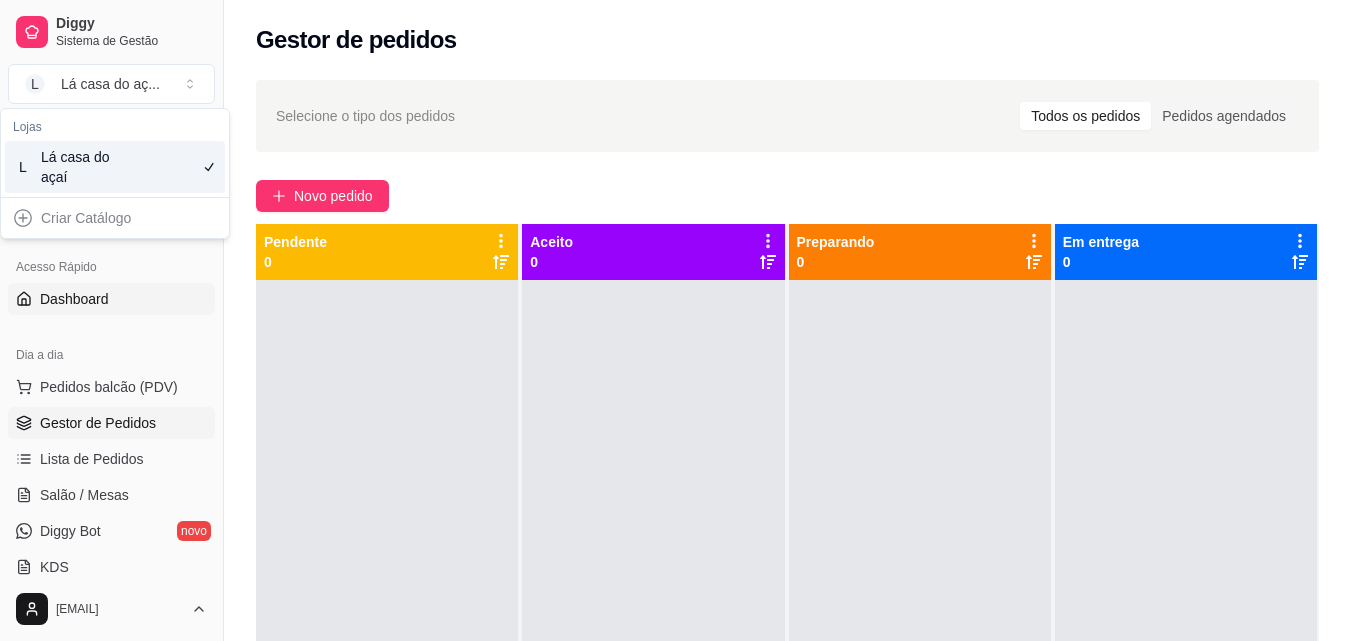 click on "Dashboard" at bounding box center [111, 299] 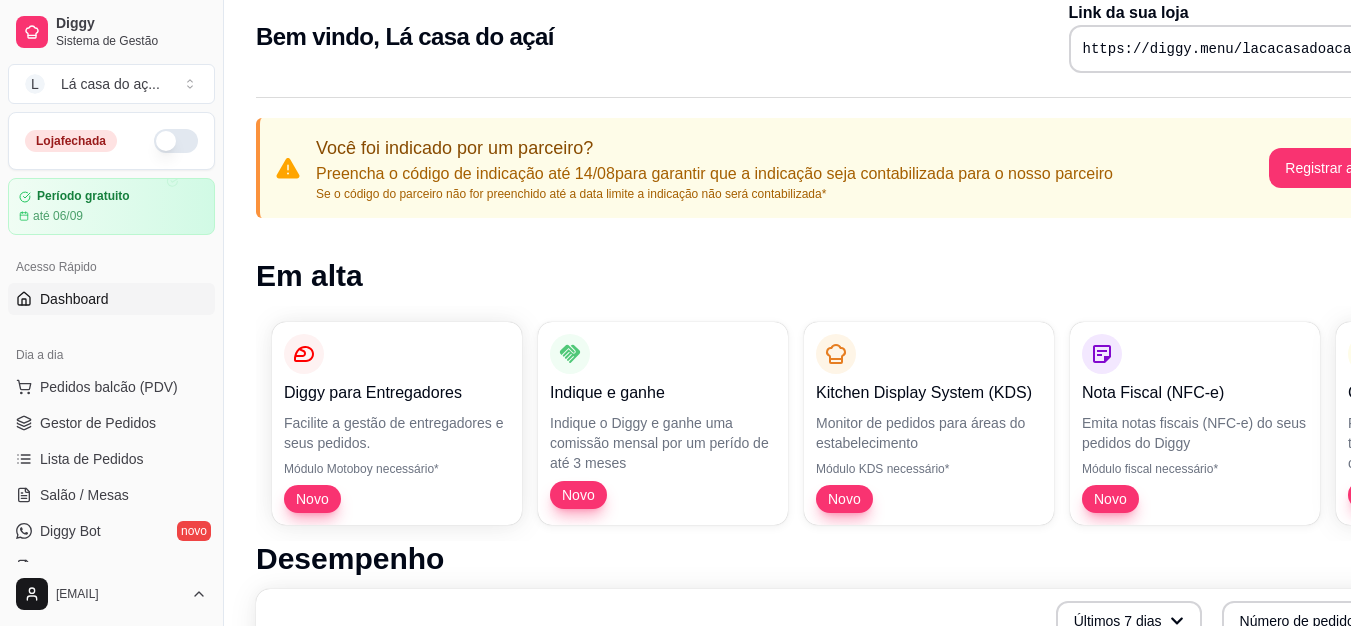 scroll, scrollTop: 0, scrollLeft: 0, axis: both 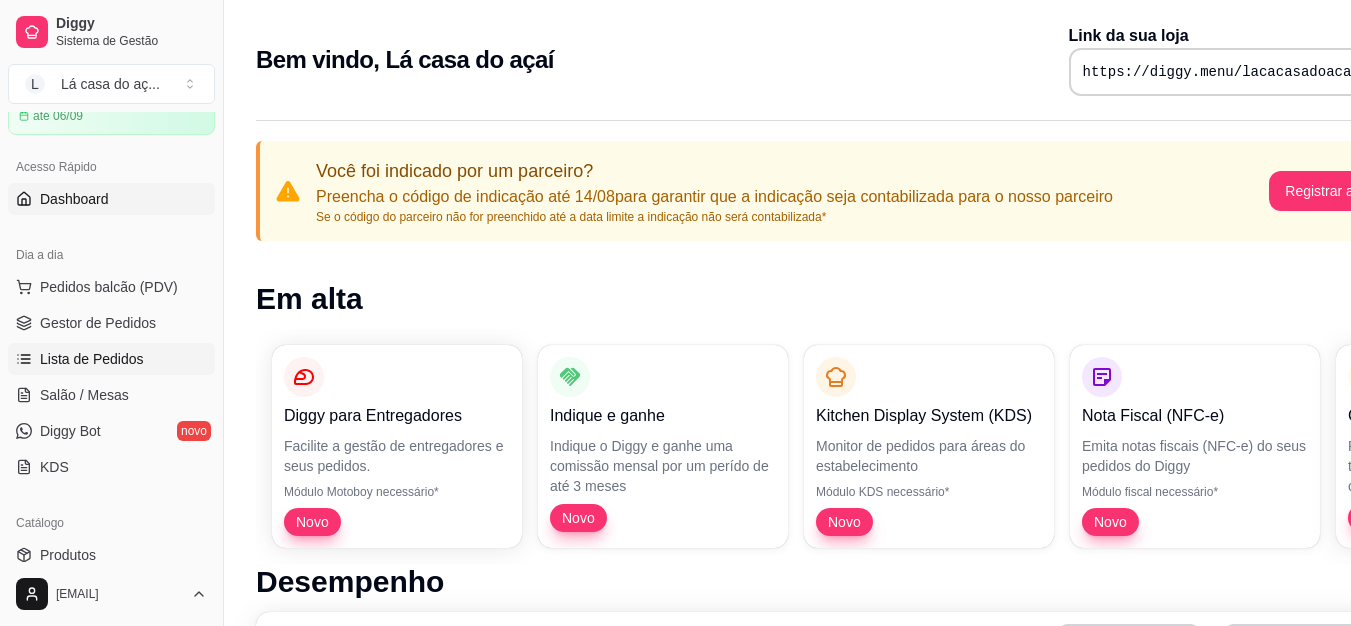 click on "Lista de Pedidos" at bounding box center (92, 359) 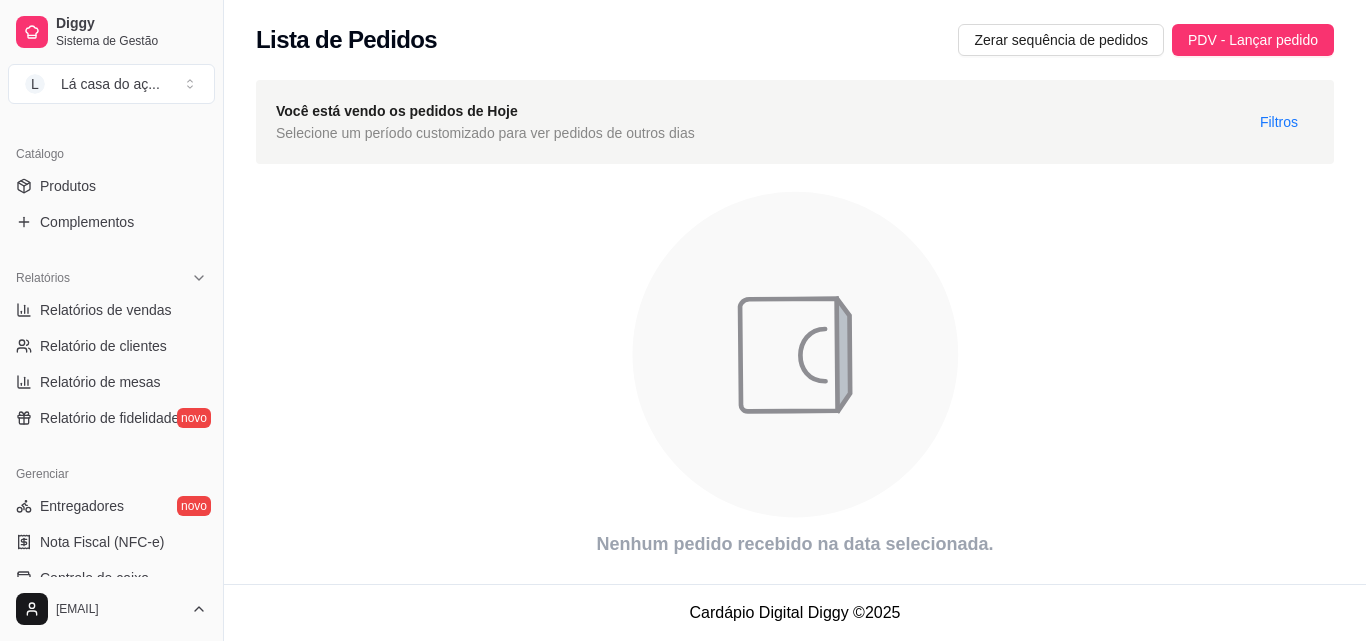 scroll, scrollTop: 398, scrollLeft: 0, axis: vertical 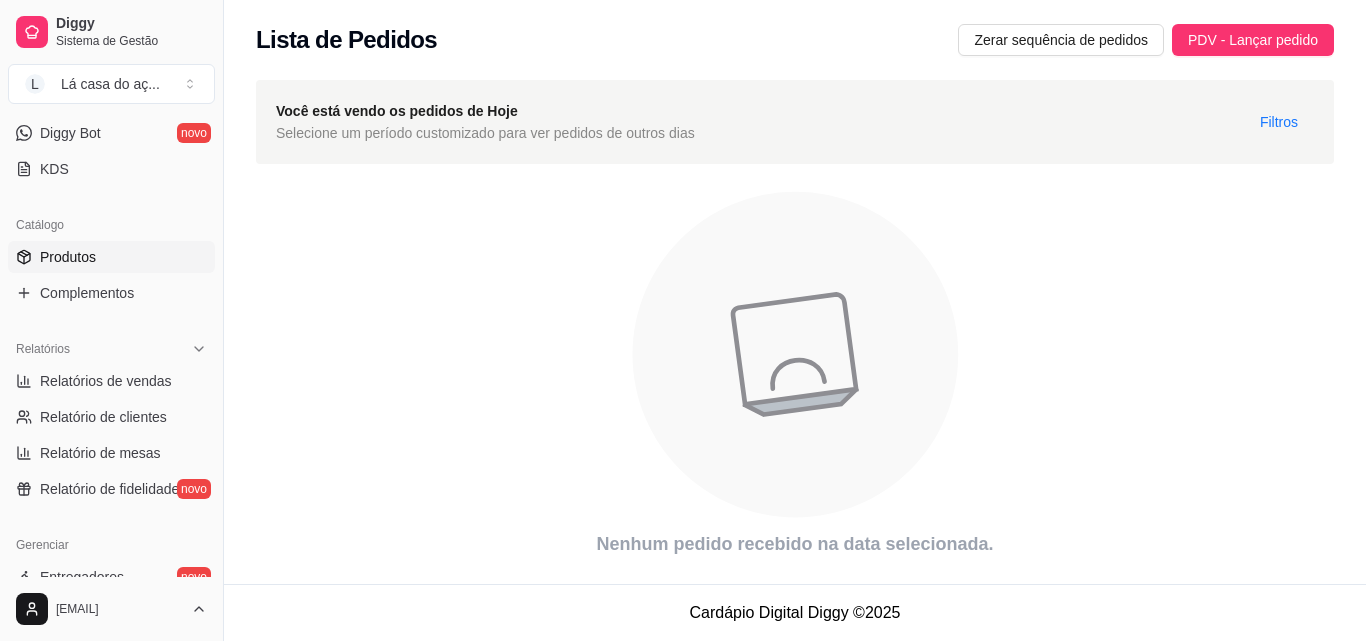 click on "Produtos" at bounding box center (68, 257) 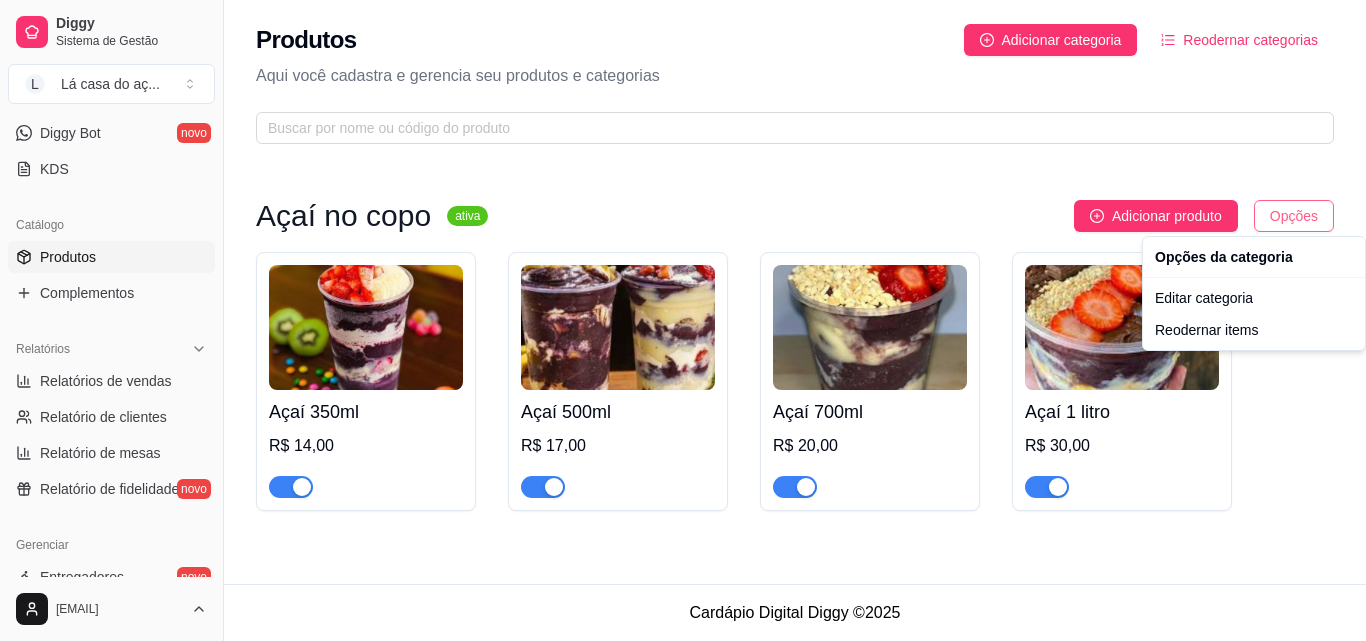 click on "Diggy Sistema de Gestão L Lá casa do aç ... Loja fechada Período gratuito até 06/09 Acesso Rápido Dashboard Dia a dia Pedidos balcão (PDV) Gestor de Pedidos Lista de Pedidos Salão / Mesas Diggy Bot novo KDS Catálogo Produtos Complementos Relatórios Relatórios de vendas Relatório de clientes Relatório de mesas Relatório de fidelidade novo Gerenciar Entregadores novo Nota Fiscal (NFC-e) Controle de caixa Controle de fiado Cupons Clientes Estoque Configurações Diggy Planos Precisa de ajuda? [EMAIL] Toggle Sidebar Sistema de Gestão Diggy Produtos Adicionar categoria Reodernar categorias Aqui você cadastra e gerencia seu produtos e categorias Açaí no copo ativa Adicionar produto Opções Açaí 350ml R$ 14,00 Açaí 500ml R$ 17,00 Açaí 700ml R$ 20,00 Açaí 1 litro R$ 30,00 Cardápio Digital Diggy © 2025 Opções da categoria Editar categoria Reodernar items" at bounding box center [683, 320] 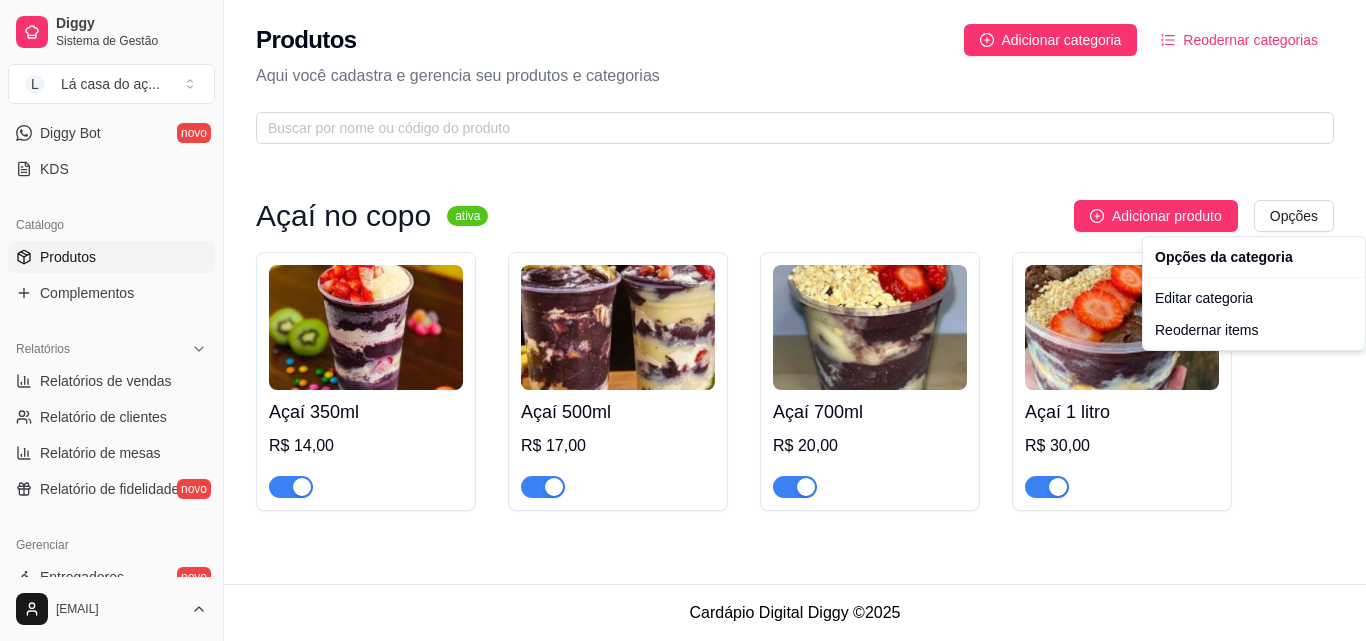 click on "Diggy Sistema de Gestão L Lá casa do aç ... Loja fechada Período gratuito até 06/09 Acesso Rápido Dashboard Dia a dia Pedidos balcão (PDV) Gestor de Pedidos Lista de Pedidos Salão / Mesas Diggy Bot novo KDS Catálogo Produtos Complementos Relatórios Relatórios de vendas Relatório de clientes Relatório de mesas Relatório de fidelidade novo Gerenciar Entregadores novo Nota Fiscal (NFC-e) Controle de caixa Controle de fiado Cupons Clientes Estoque Configurações Diggy Planos Precisa de ajuda? [EMAIL] Toggle Sidebar Sistema de Gestão Diggy Produtos Adicionar categoria Reodernar categorias Aqui você cadastra e gerencia seu produtos e categorias Açaí no copo ativa Adicionar produto Opções Açaí 350ml R$ 14,00 Açaí 500ml R$ 17,00 Açaí 700ml R$ 20,00 Açaí 1 litro R$ 30,00 Cardápio Digital Diggy © 2025 Opções da categoria Editar categoria Reodernar items" at bounding box center [683, 320] 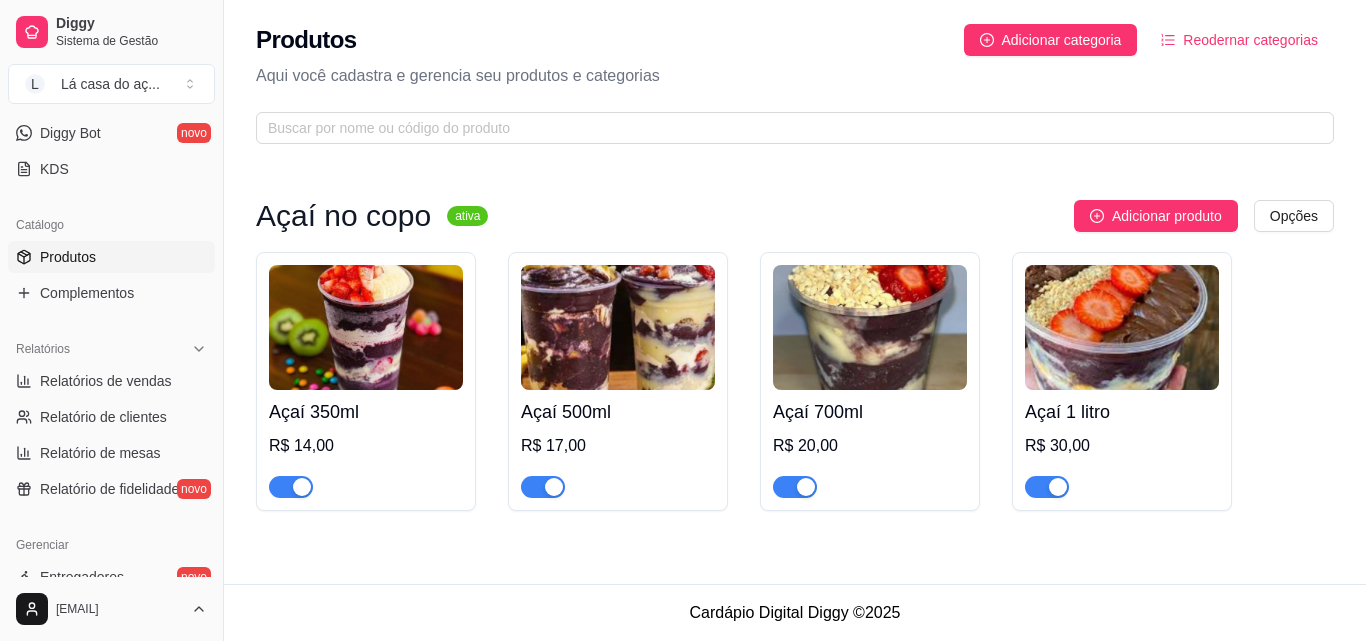 click at bounding box center [366, 327] 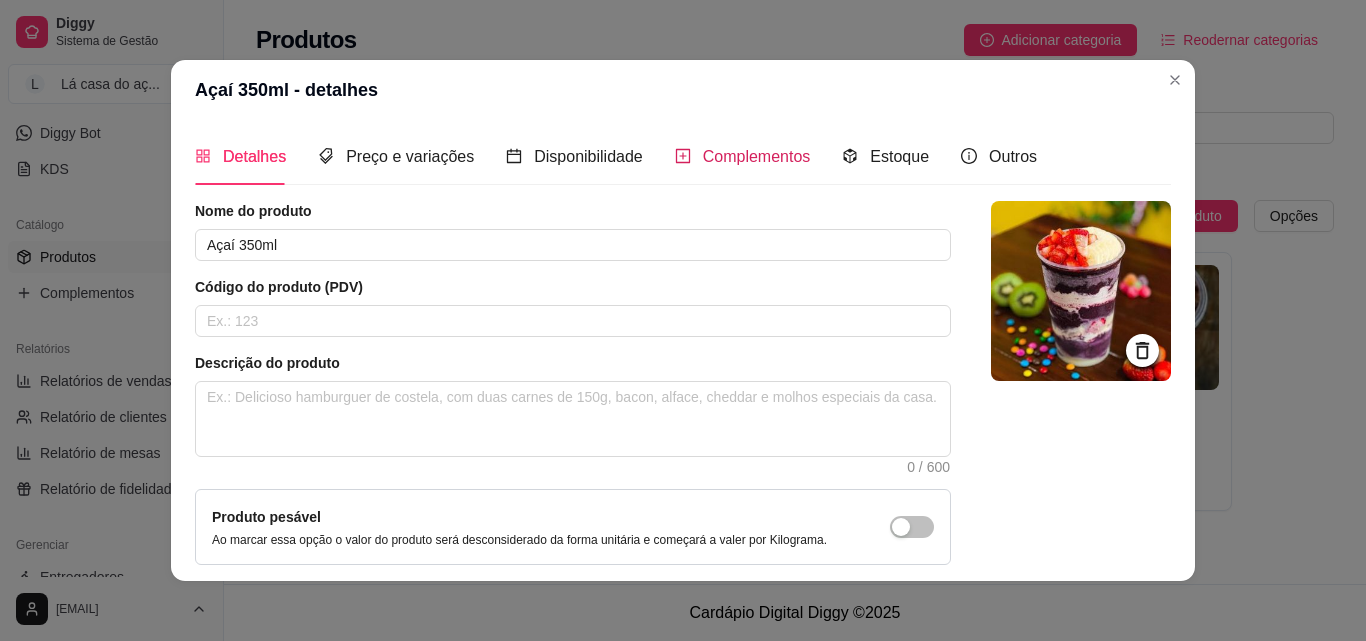click on "Complementos" at bounding box center (757, 156) 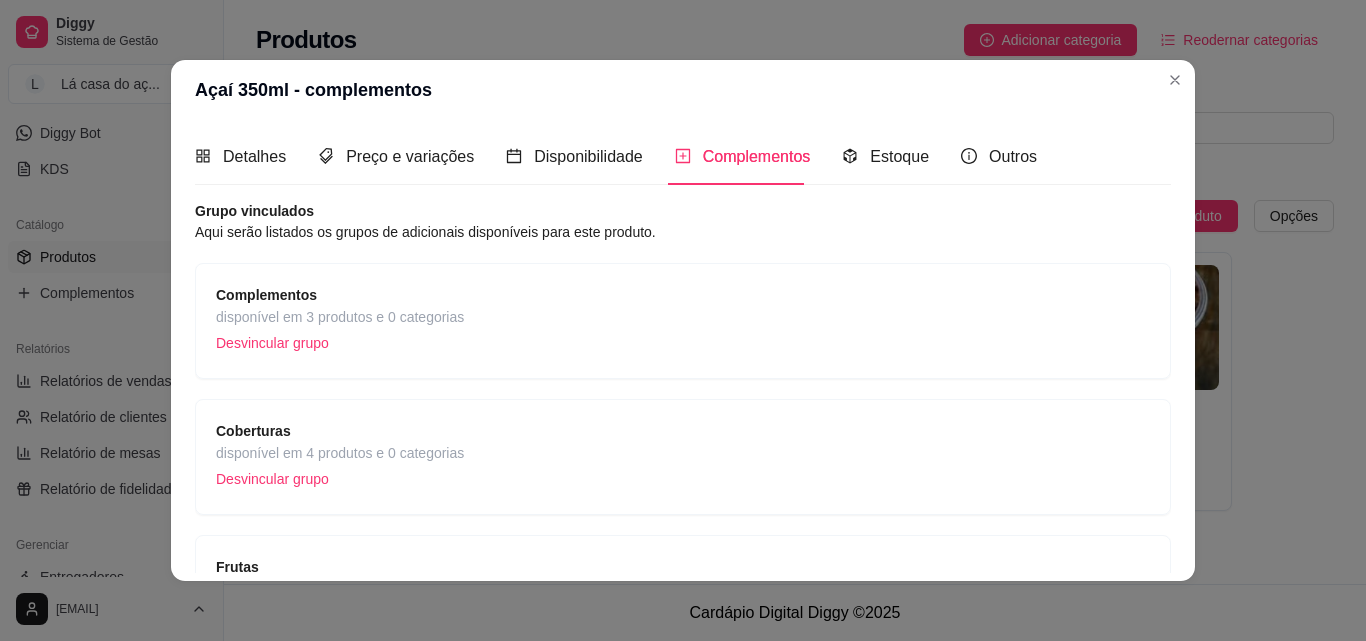 click on "disponível em 3 produtos e 0 categorias" at bounding box center [340, 317] 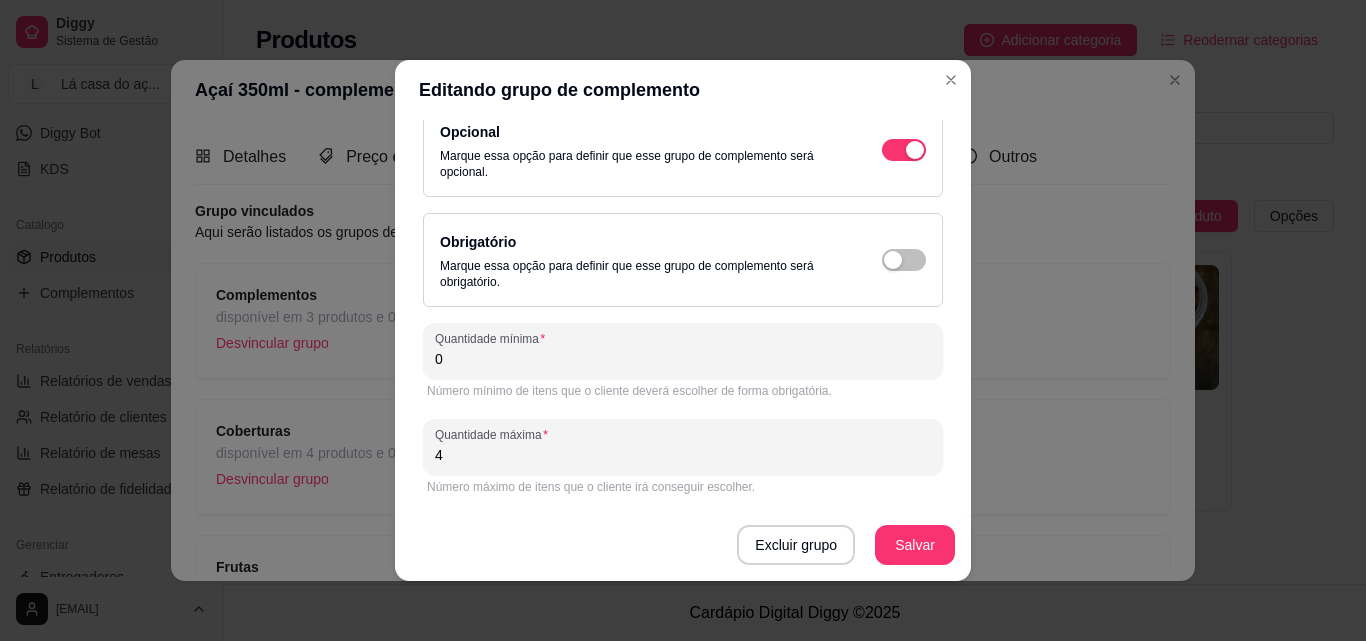 scroll, scrollTop: 273, scrollLeft: 0, axis: vertical 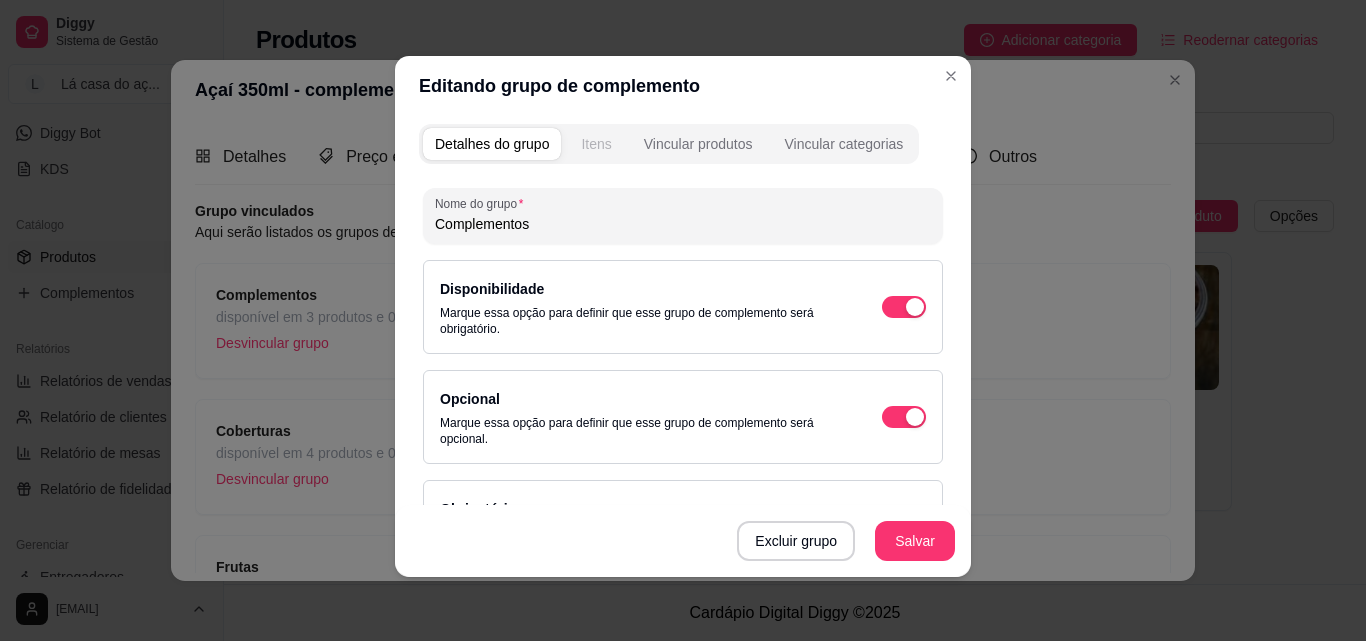 click on "Itens" at bounding box center [596, 144] 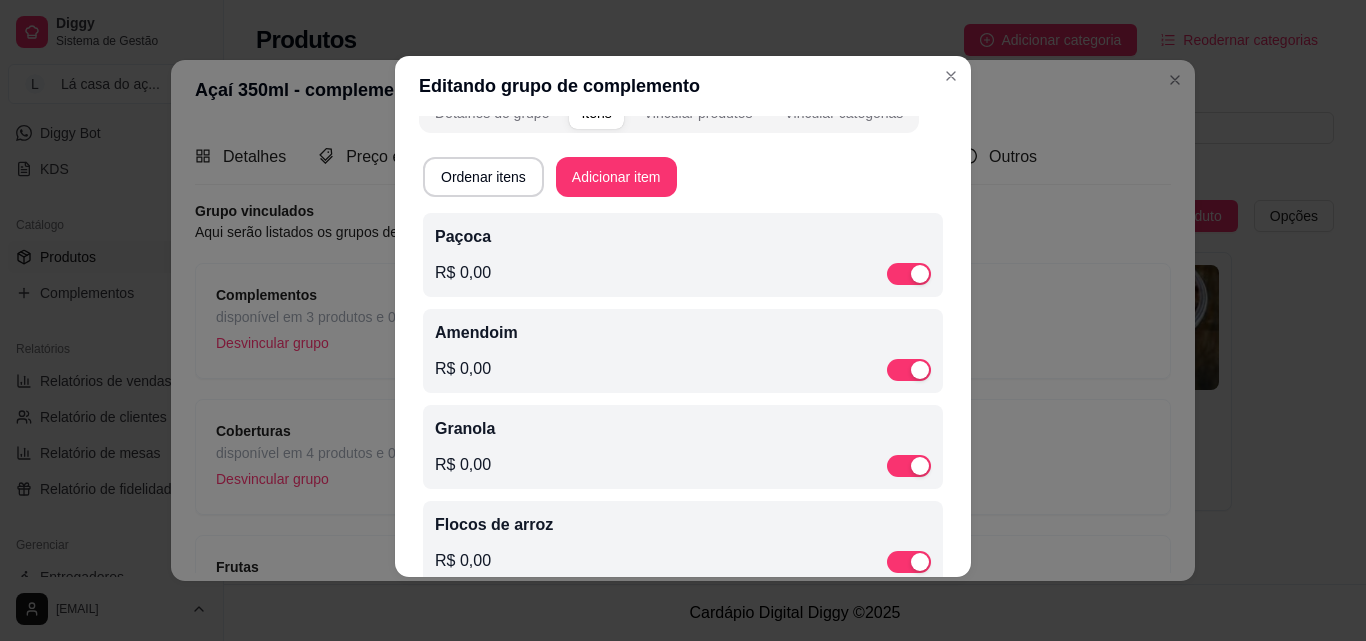 scroll, scrollTop: 0, scrollLeft: 0, axis: both 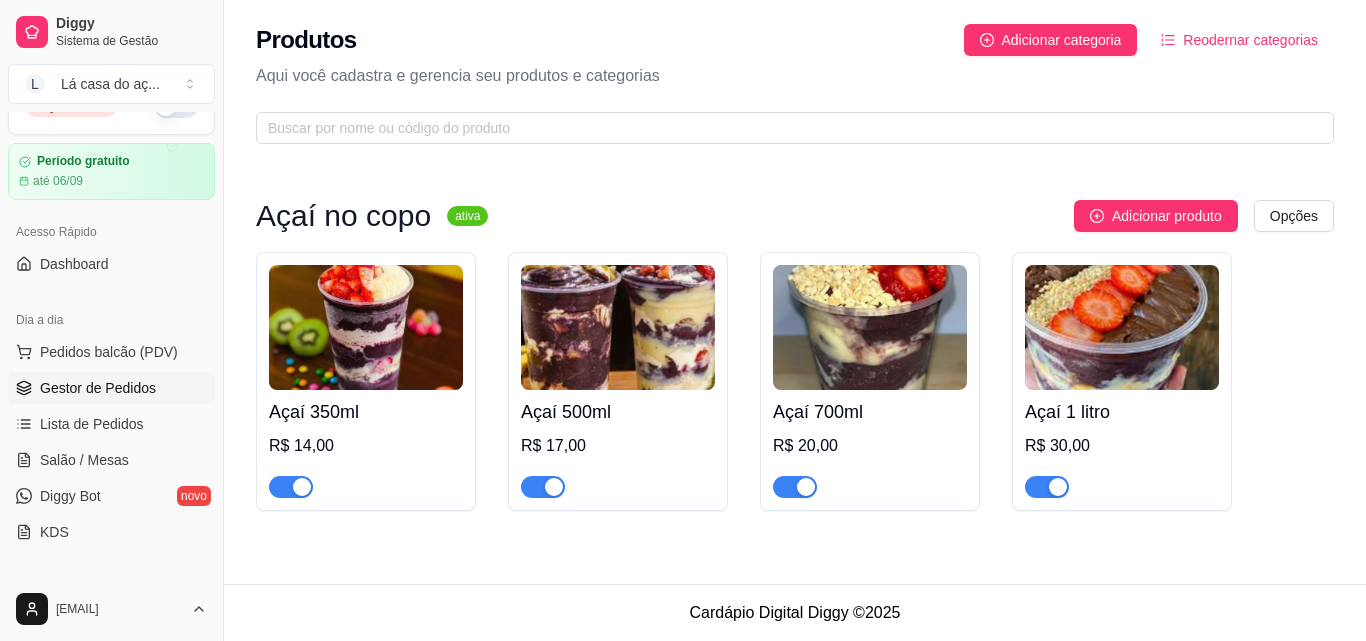 click on "Gestor de Pedidos" at bounding box center (98, 388) 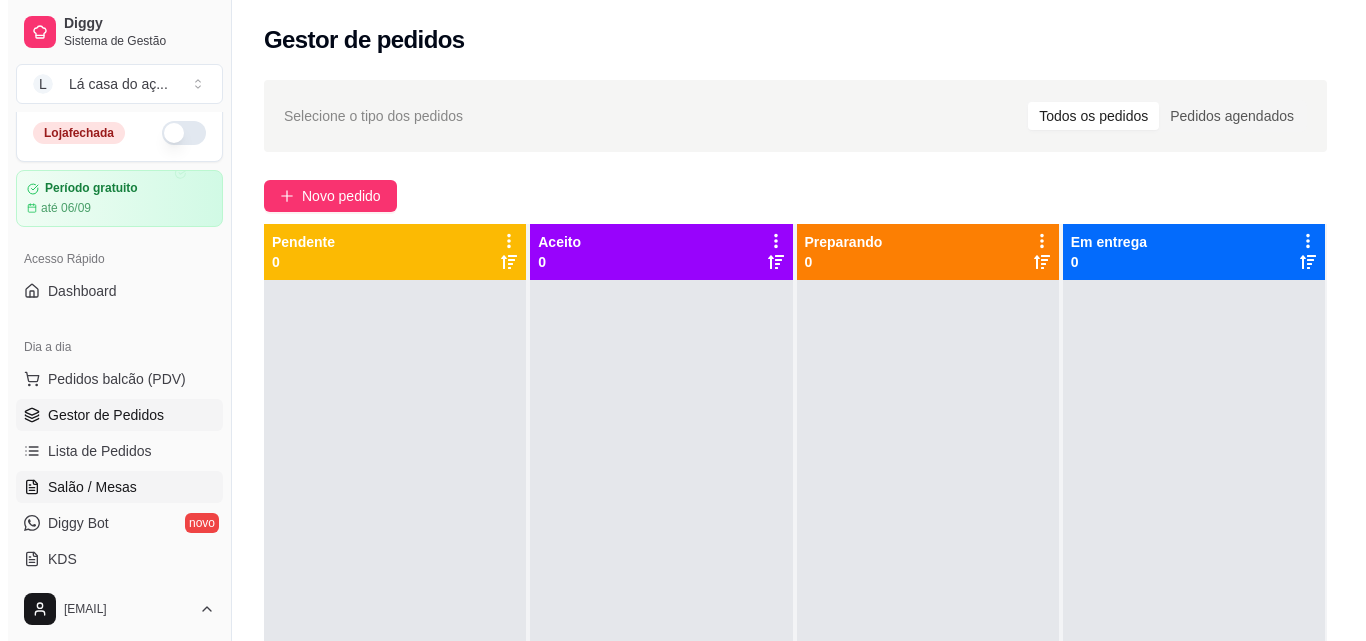scroll, scrollTop: 0, scrollLeft: 0, axis: both 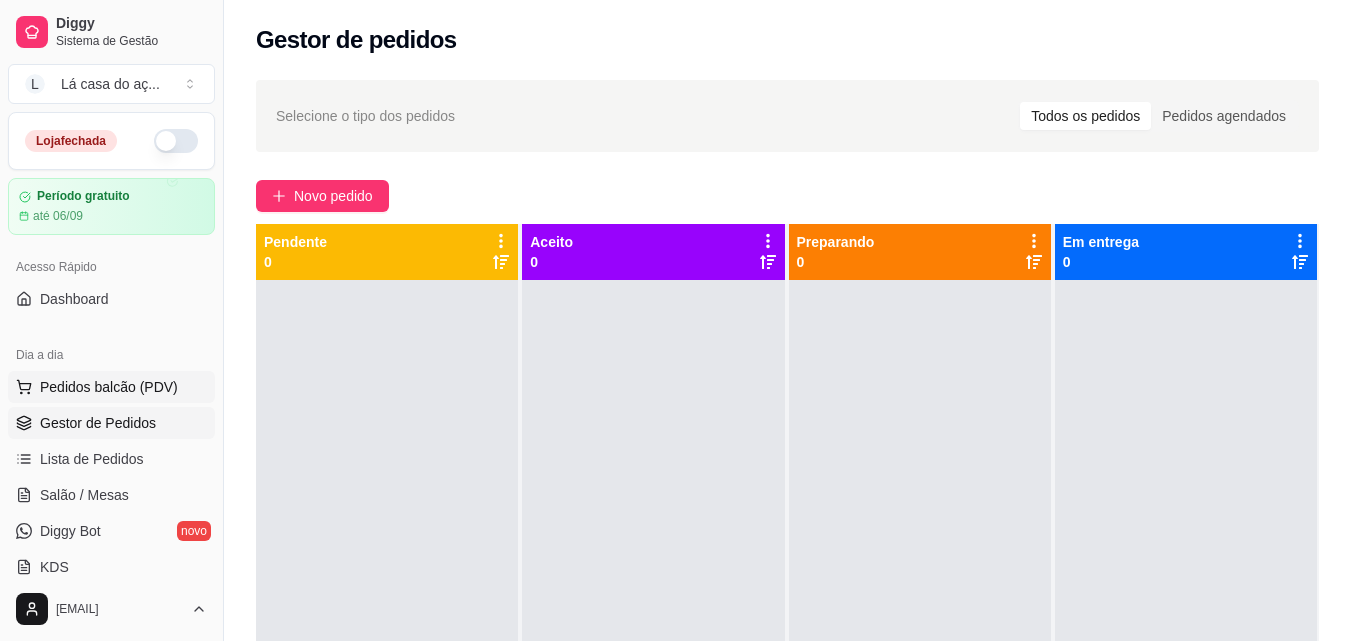 click on "Pedidos balcão (PDV)" at bounding box center [109, 387] 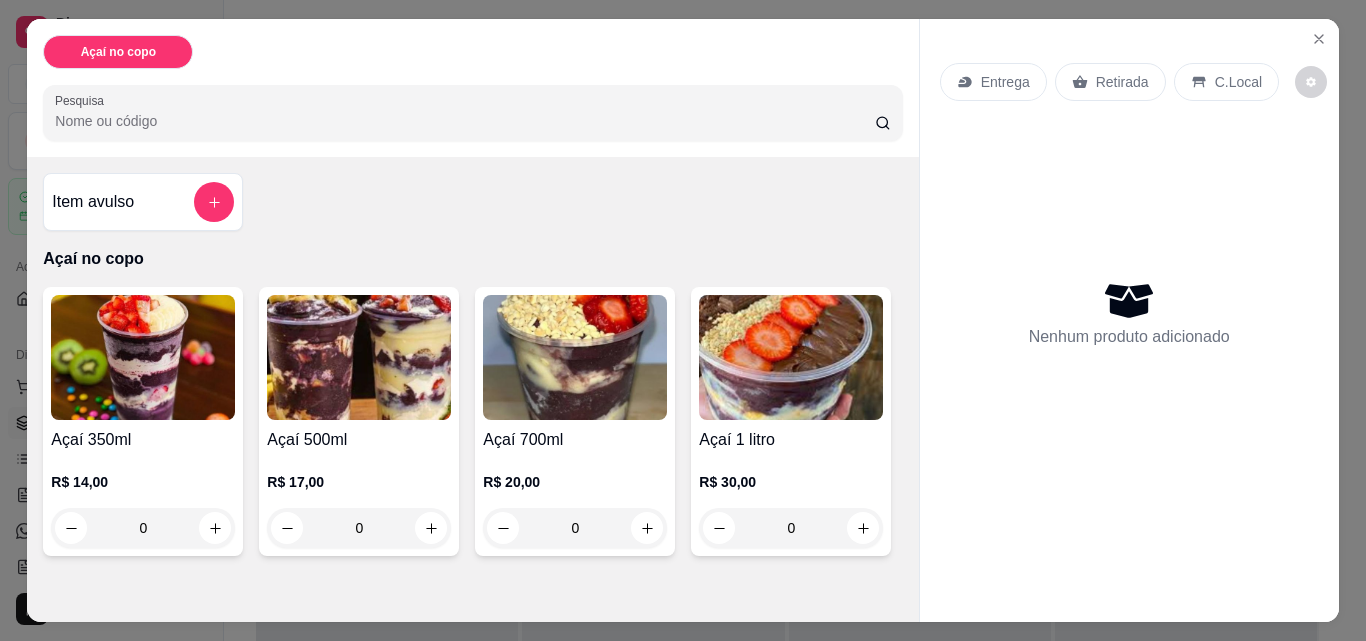 click on "0" at bounding box center (143, 528) 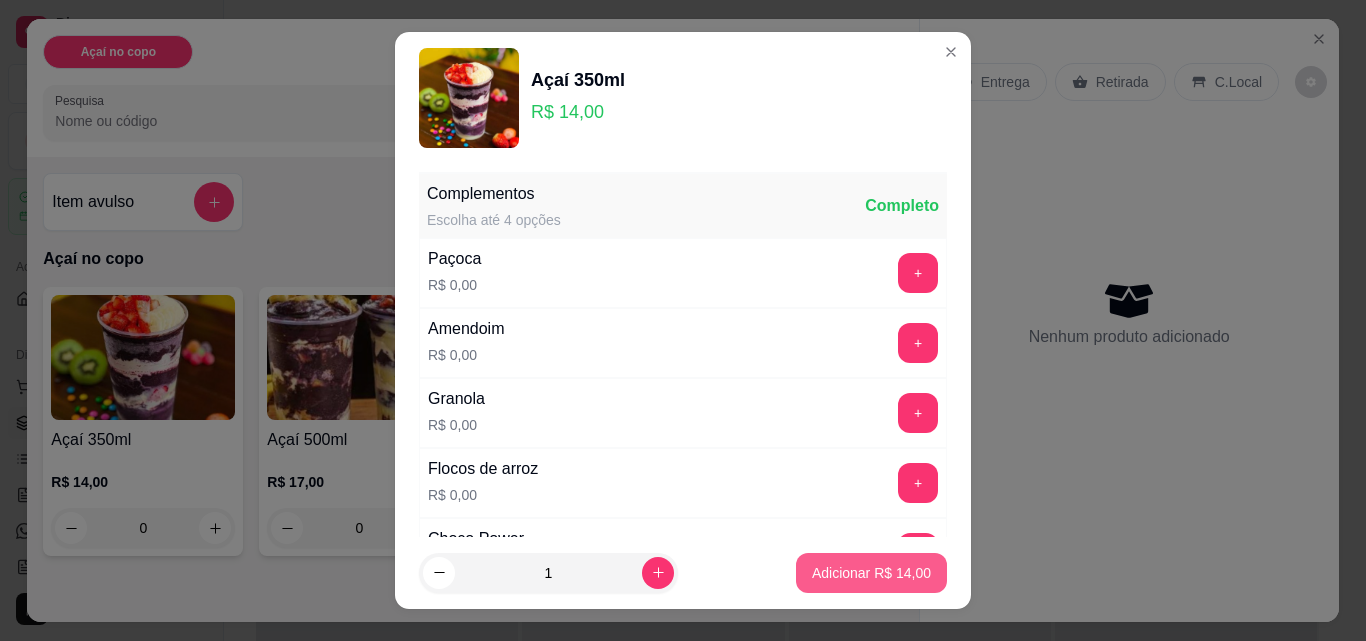 click on "Adicionar   R$ 14,00" at bounding box center (871, 573) 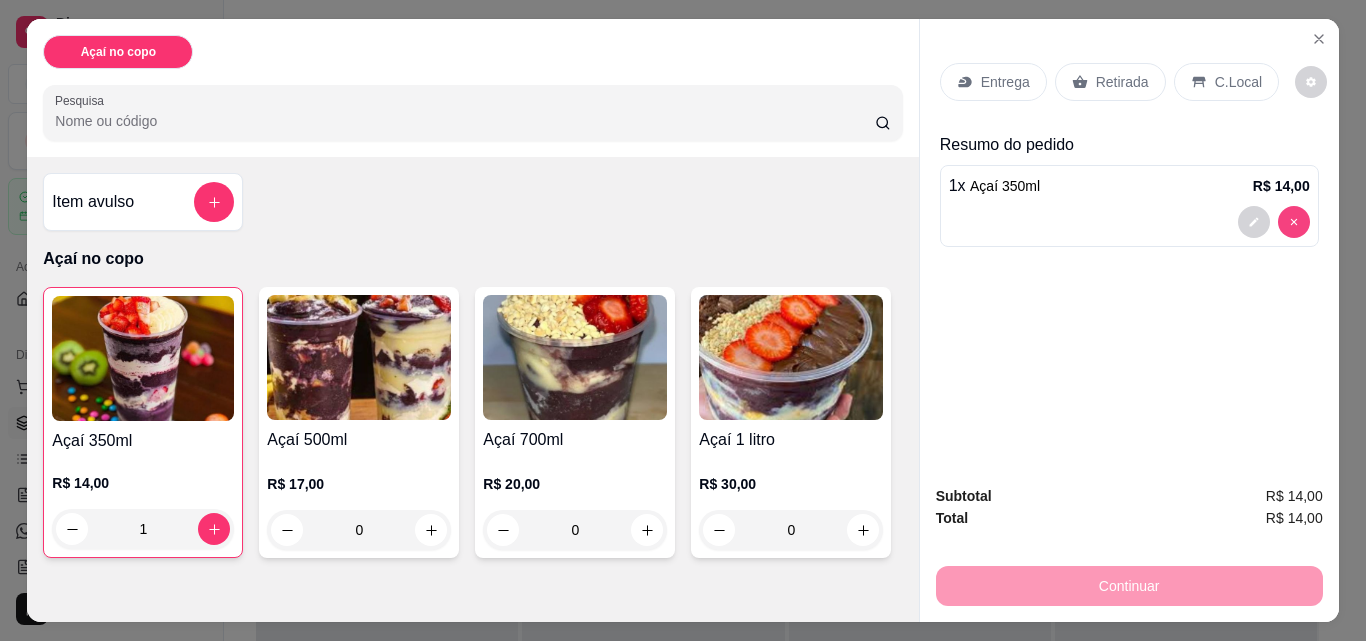 type on "0" 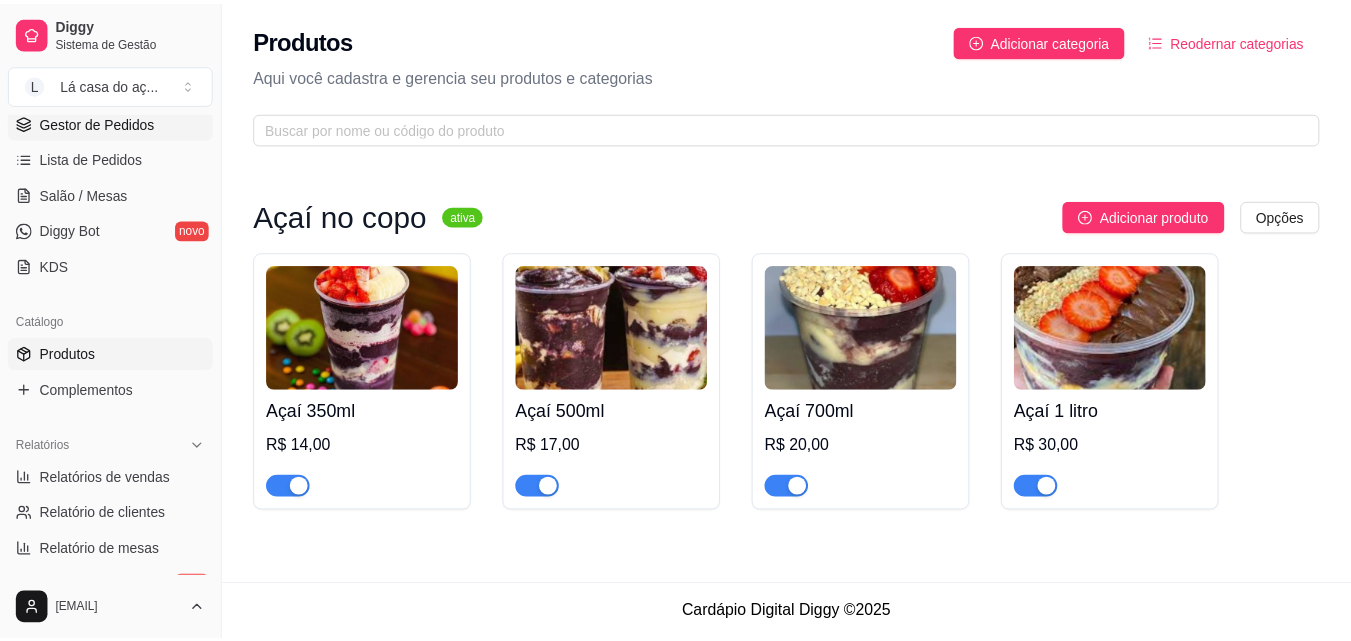 scroll, scrollTop: 400, scrollLeft: 0, axis: vertical 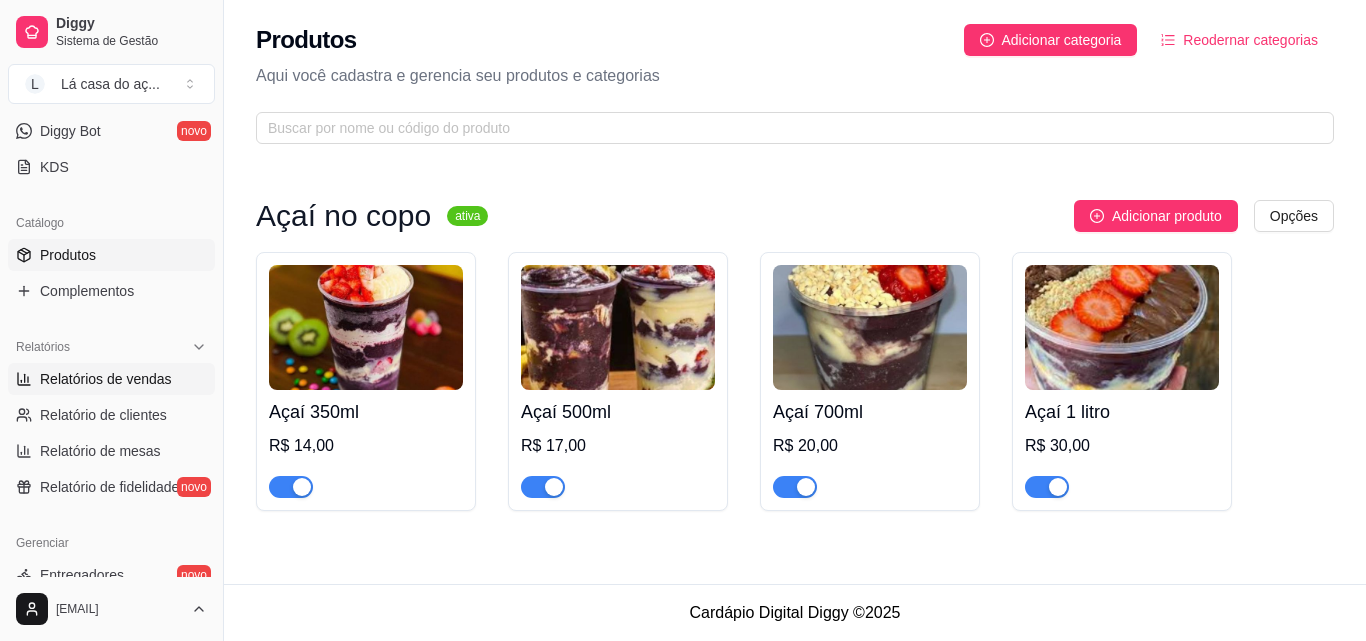 click on "Relatórios de vendas" at bounding box center [111, 379] 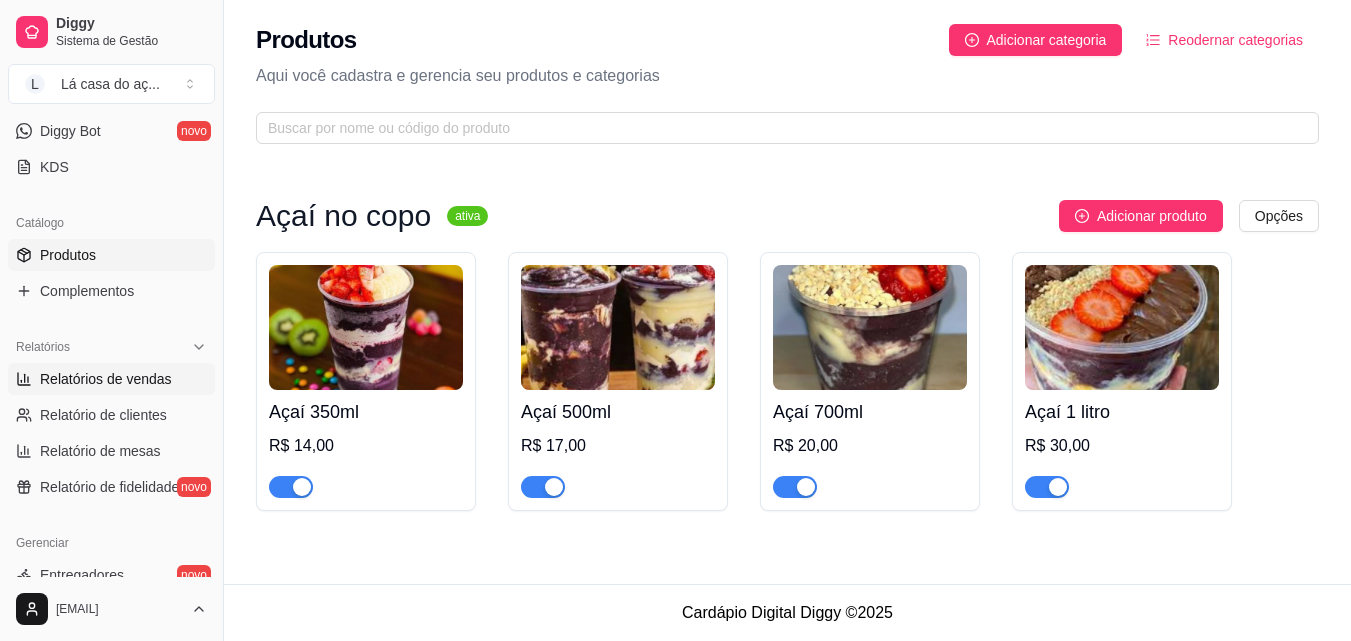select on "ALL" 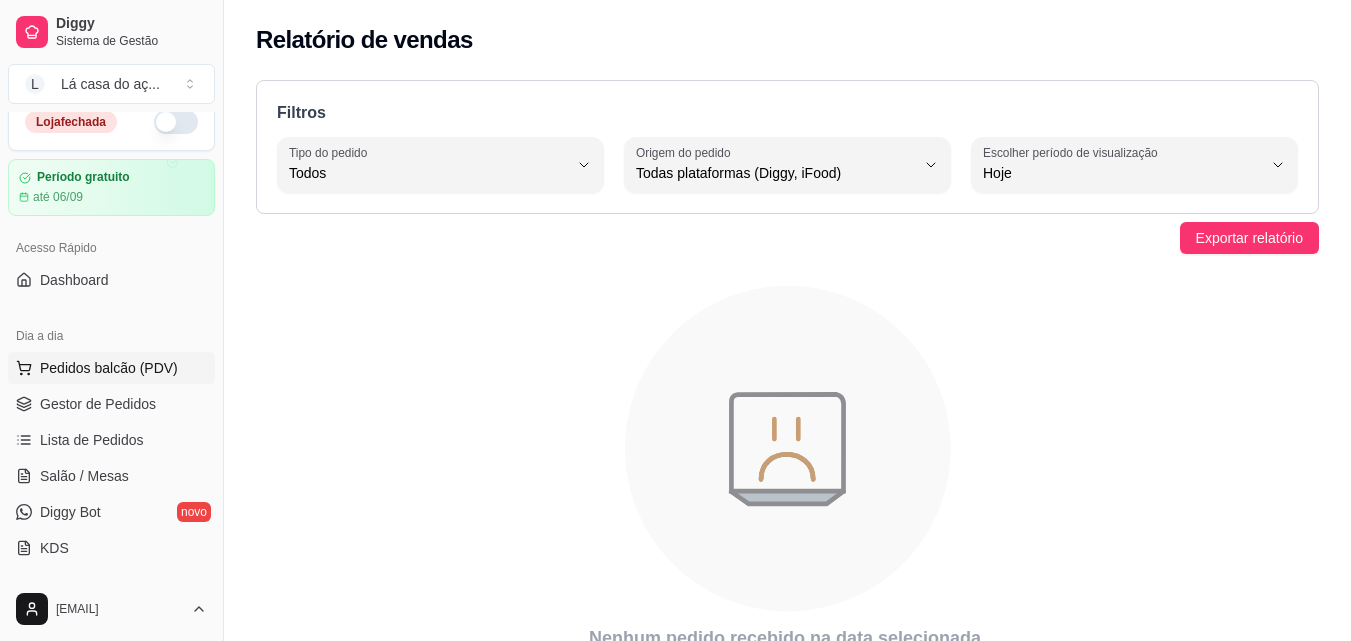 scroll, scrollTop: 0, scrollLeft: 0, axis: both 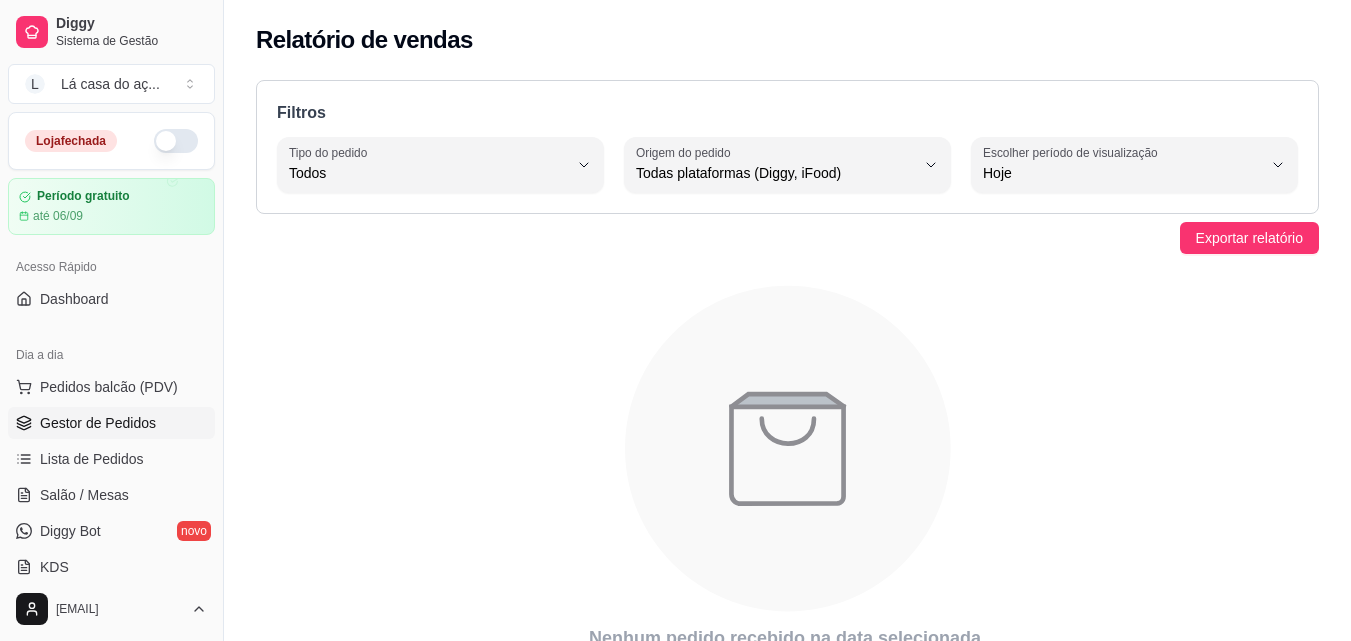 click on "Gestor de Pedidos" at bounding box center (98, 423) 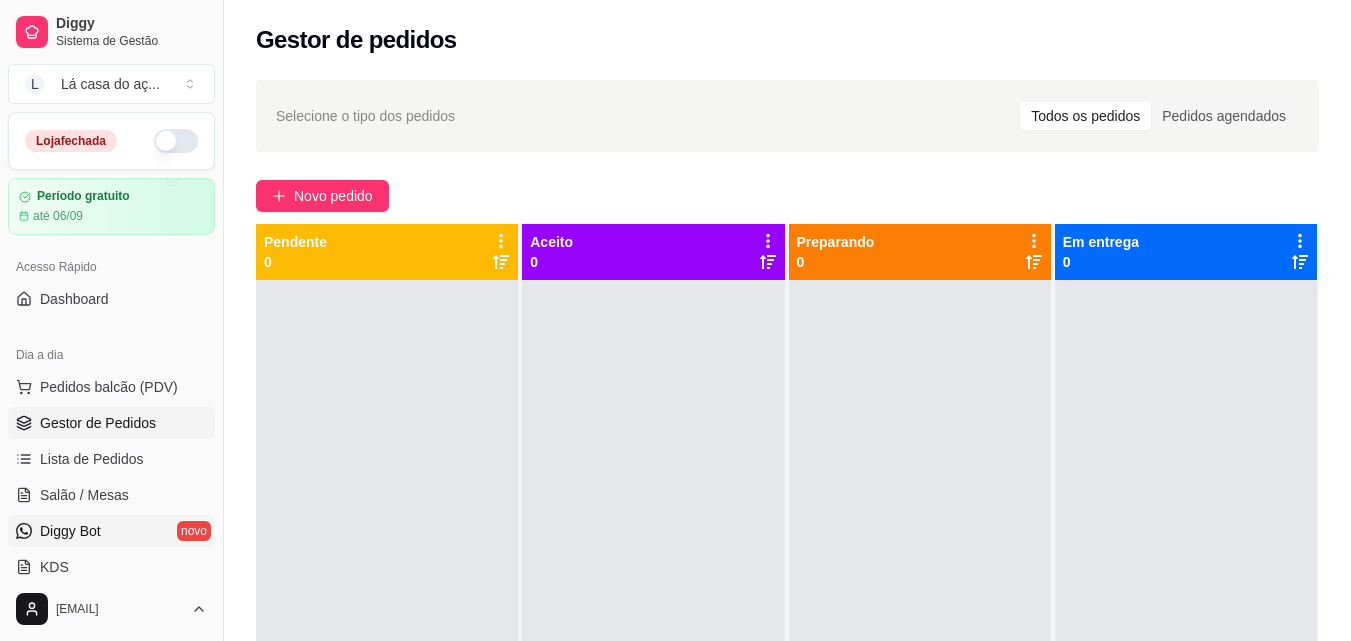 click on "Diggy Bot" at bounding box center [70, 531] 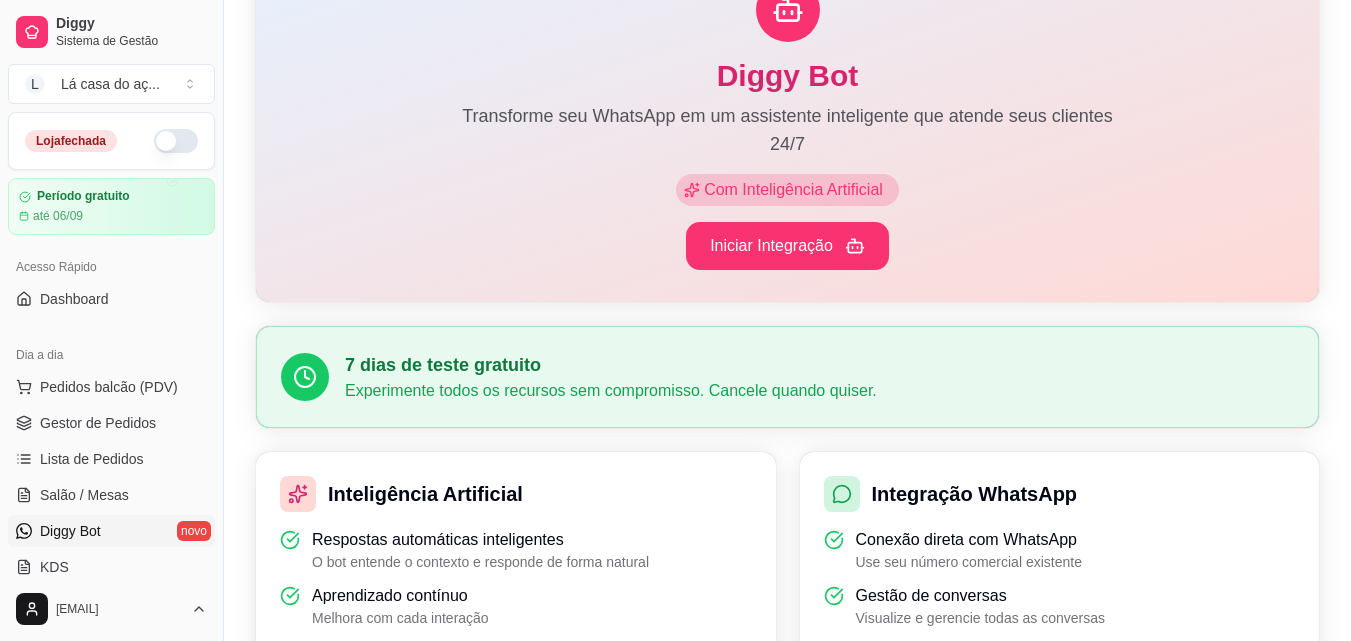 scroll, scrollTop: 51, scrollLeft: 0, axis: vertical 